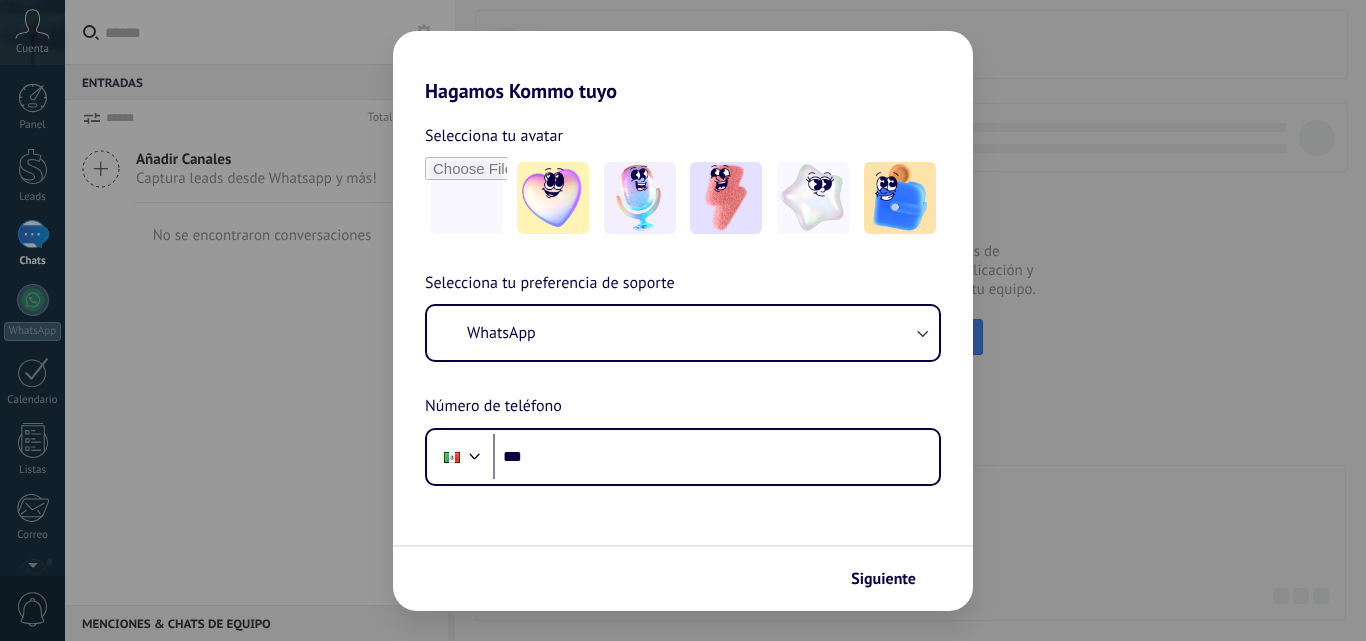 scroll, scrollTop: 0, scrollLeft: 0, axis: both 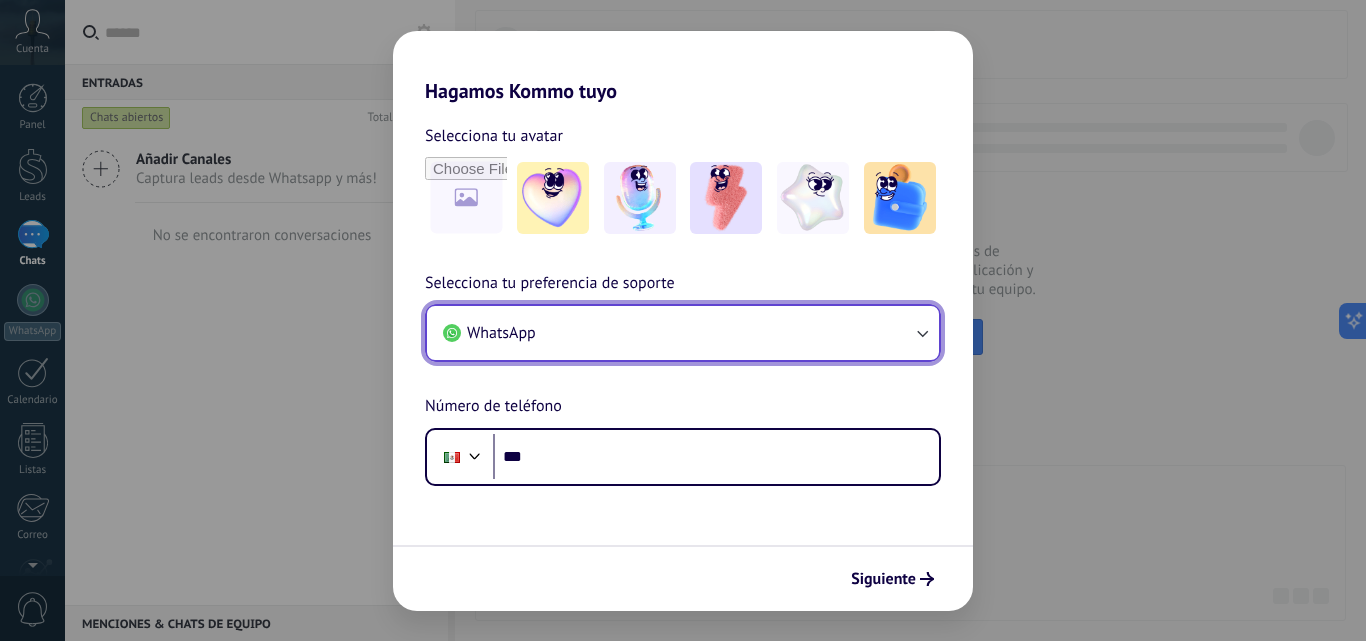 click 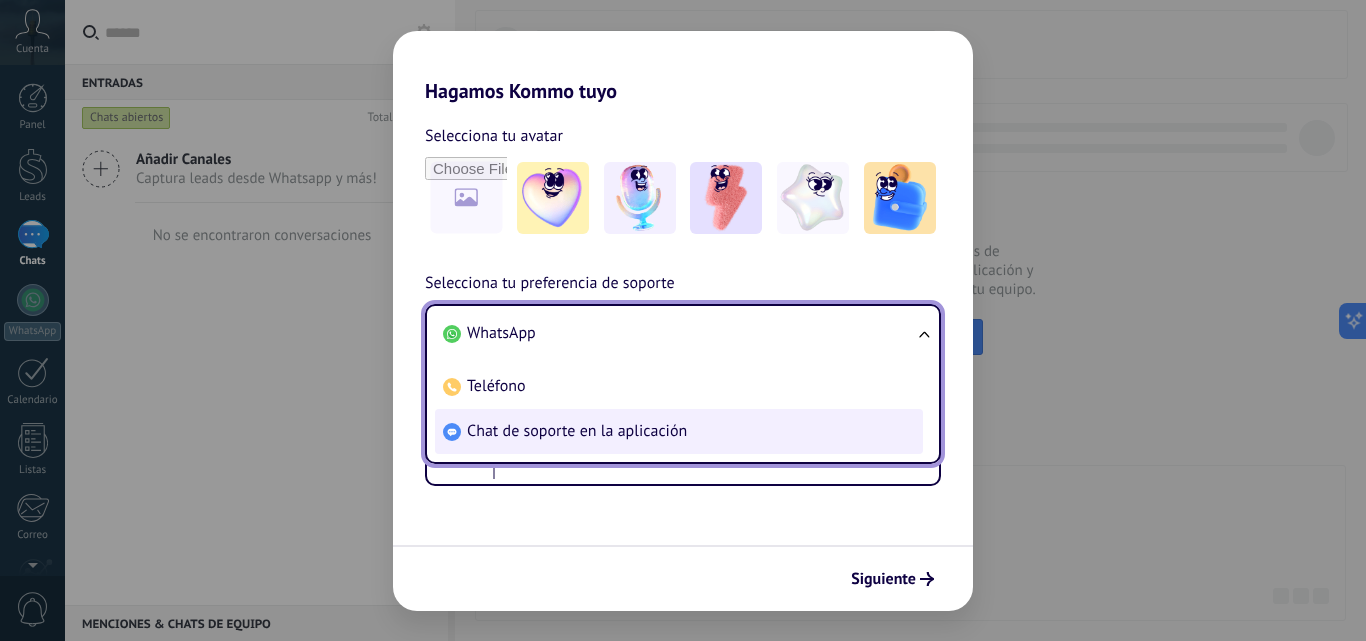 click on "Chat de soporte en la aplicación" at bounding box center [679, 431] 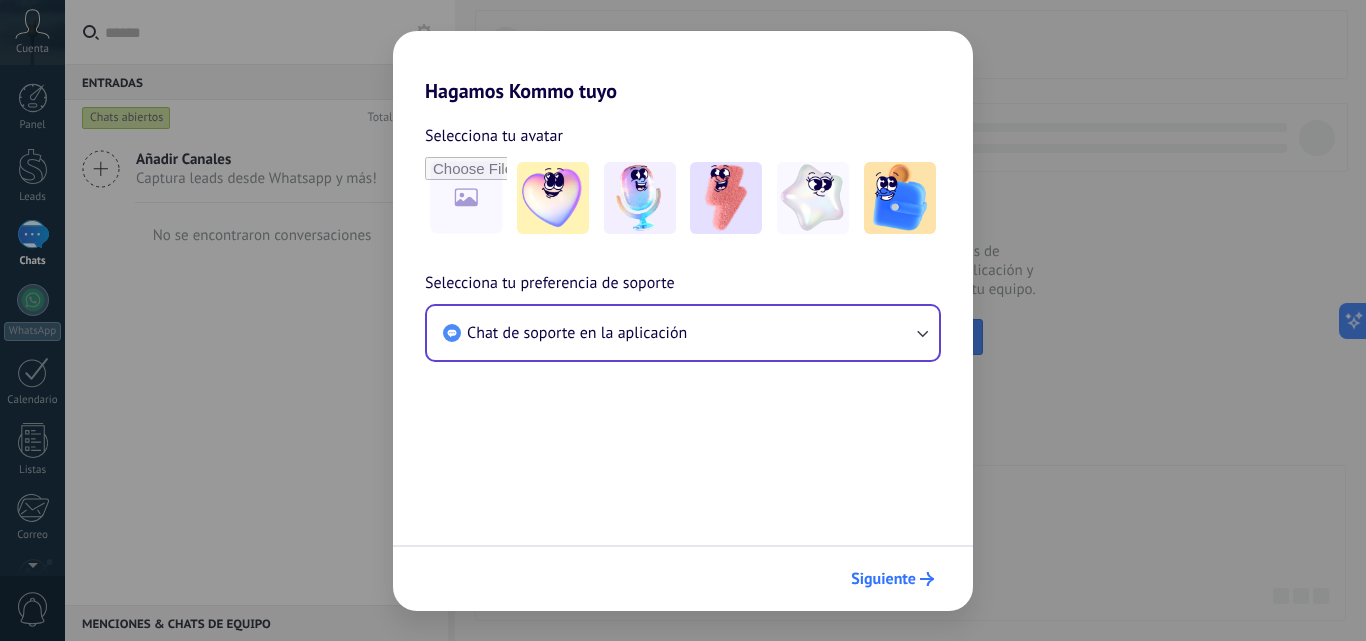 click on "Siguiente" at bounding box center [883, 579] 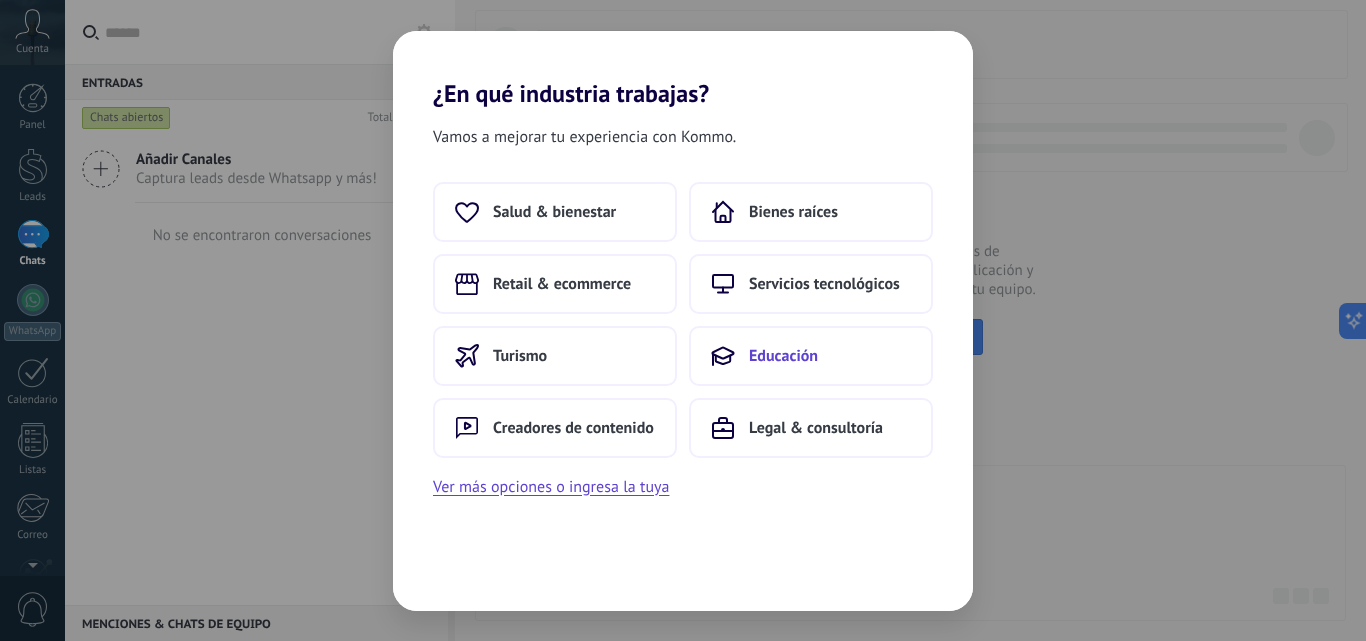 click on "Educación" at bounding box center (783, 356) 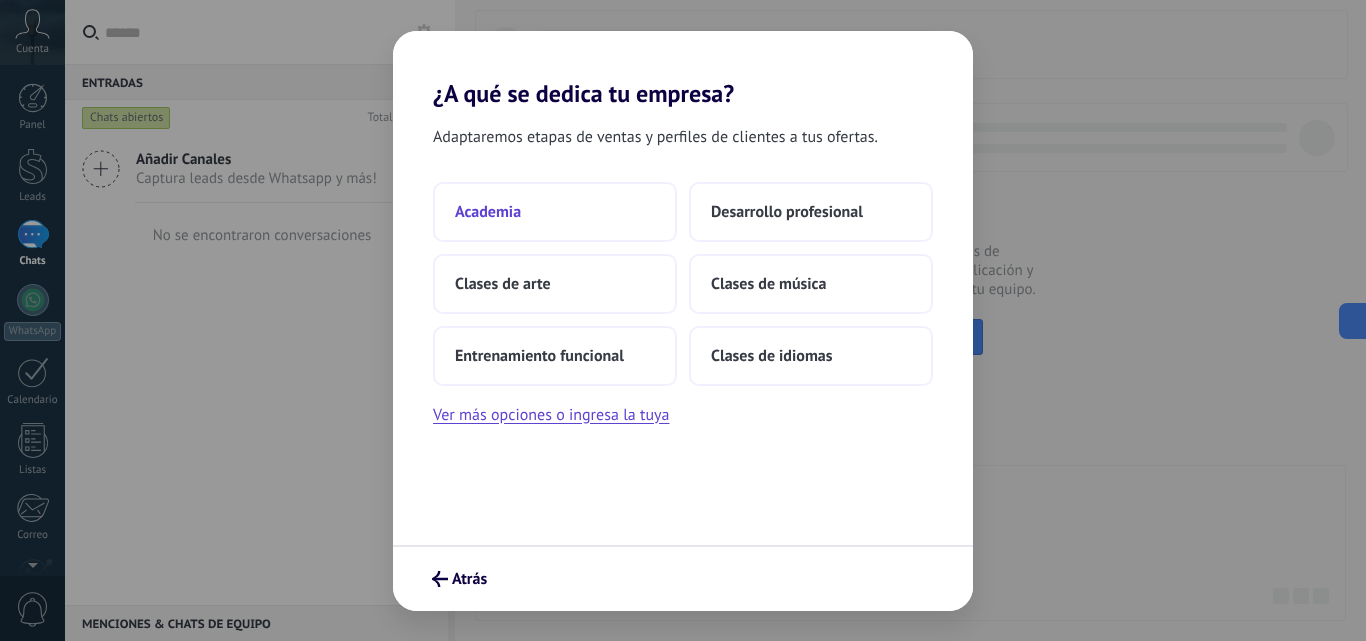 click on "Academia" at bounding box center (555, 212) 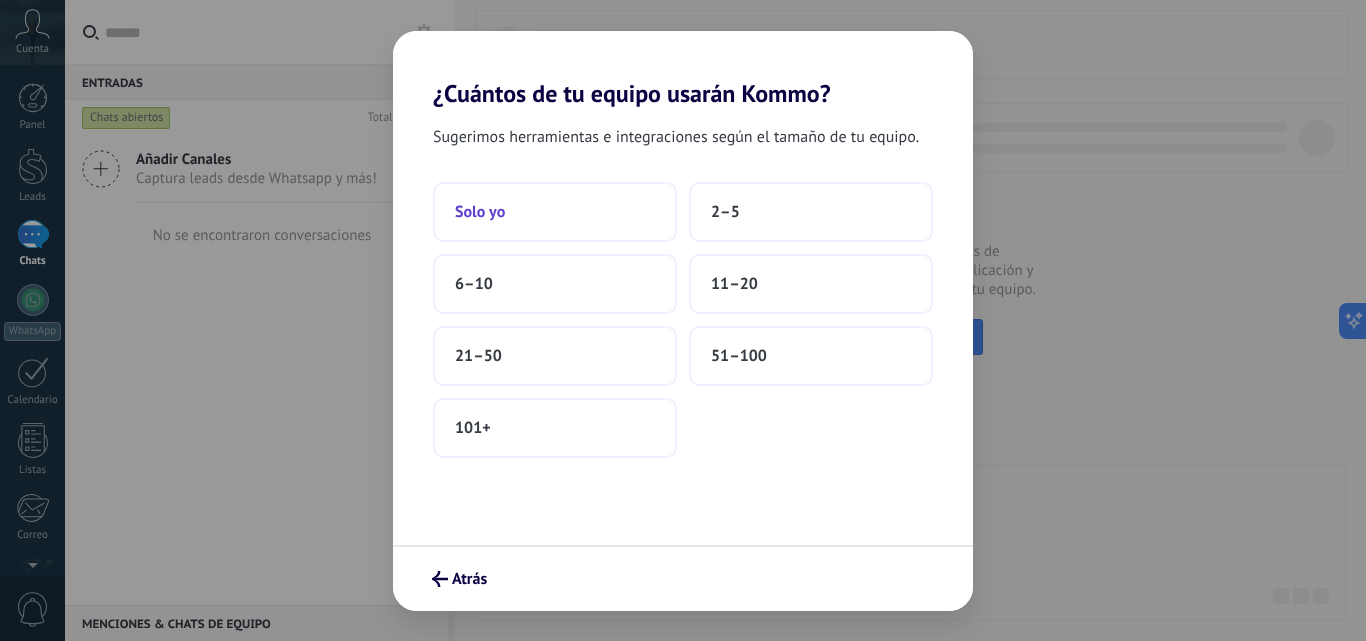 click on "Solo yo" at bounding box center [555, 212] 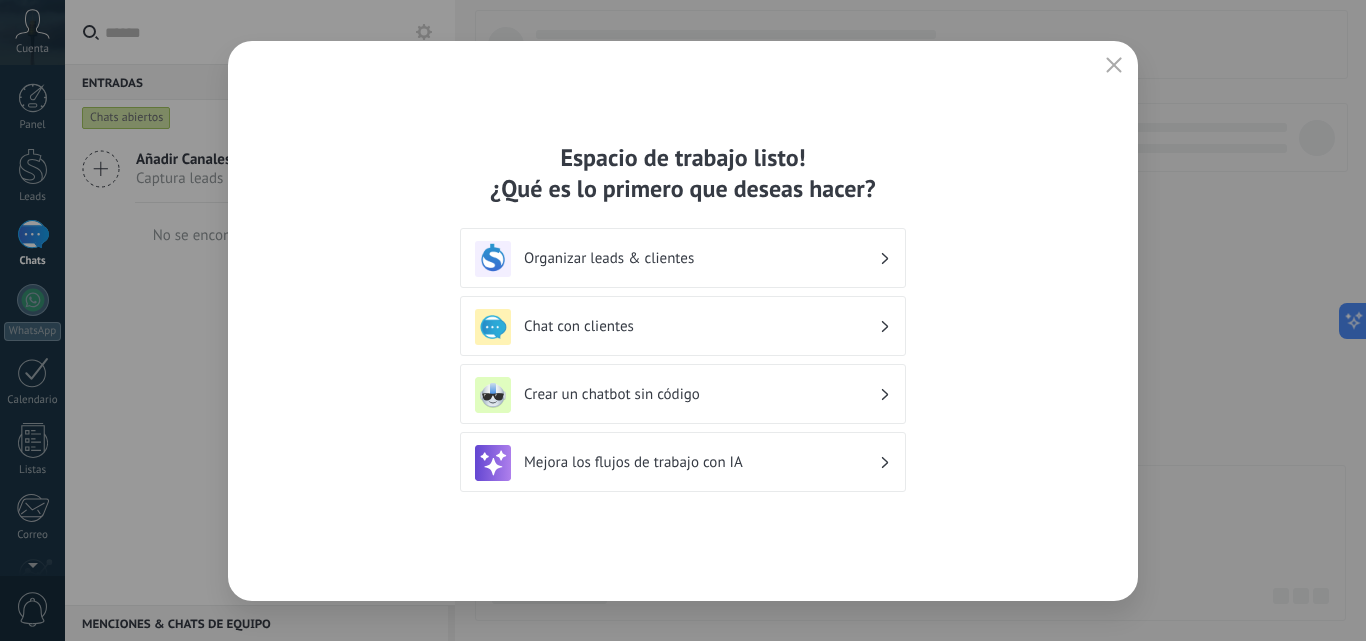 click 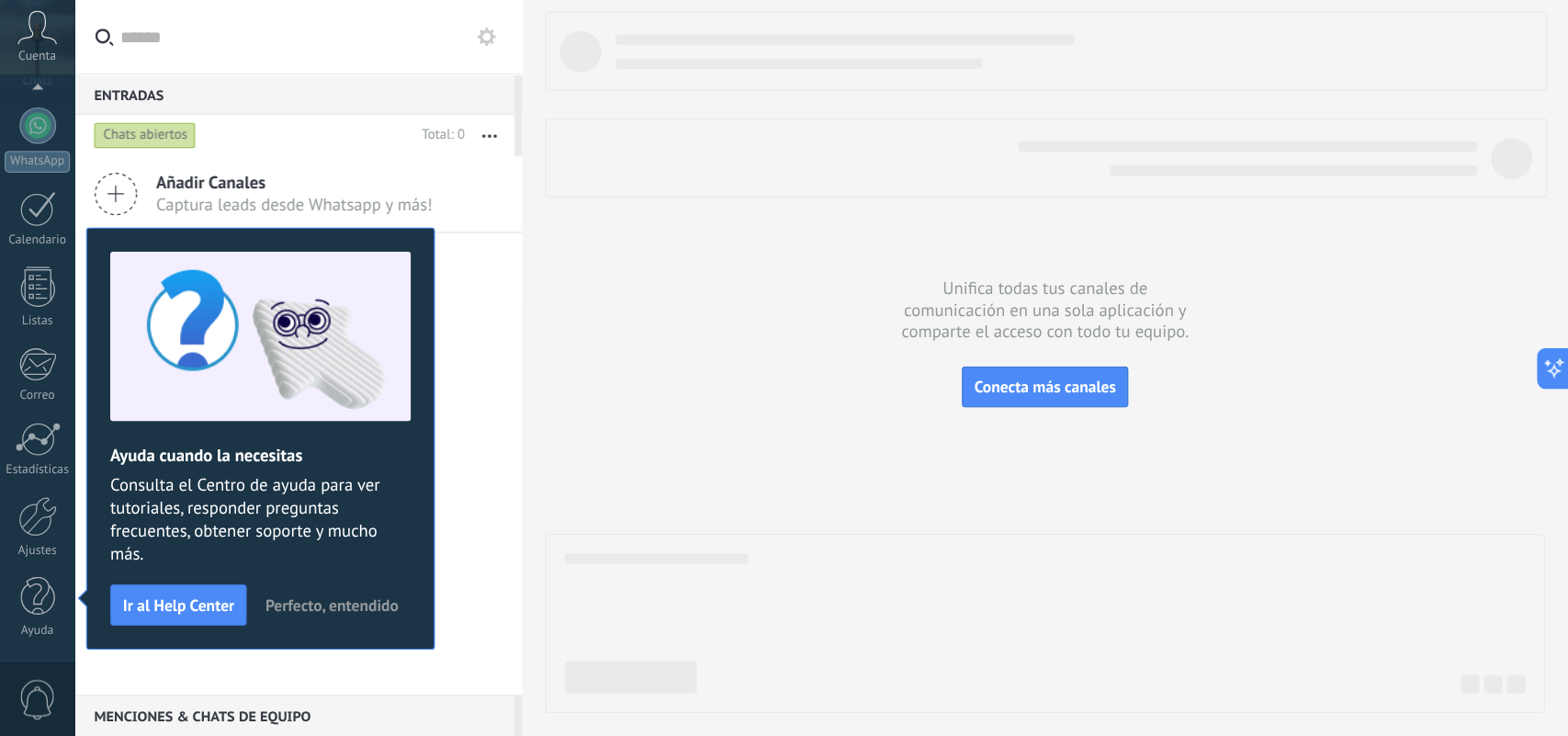 scroll, scrollTop: 0, scrollLeft: 0, axis: both 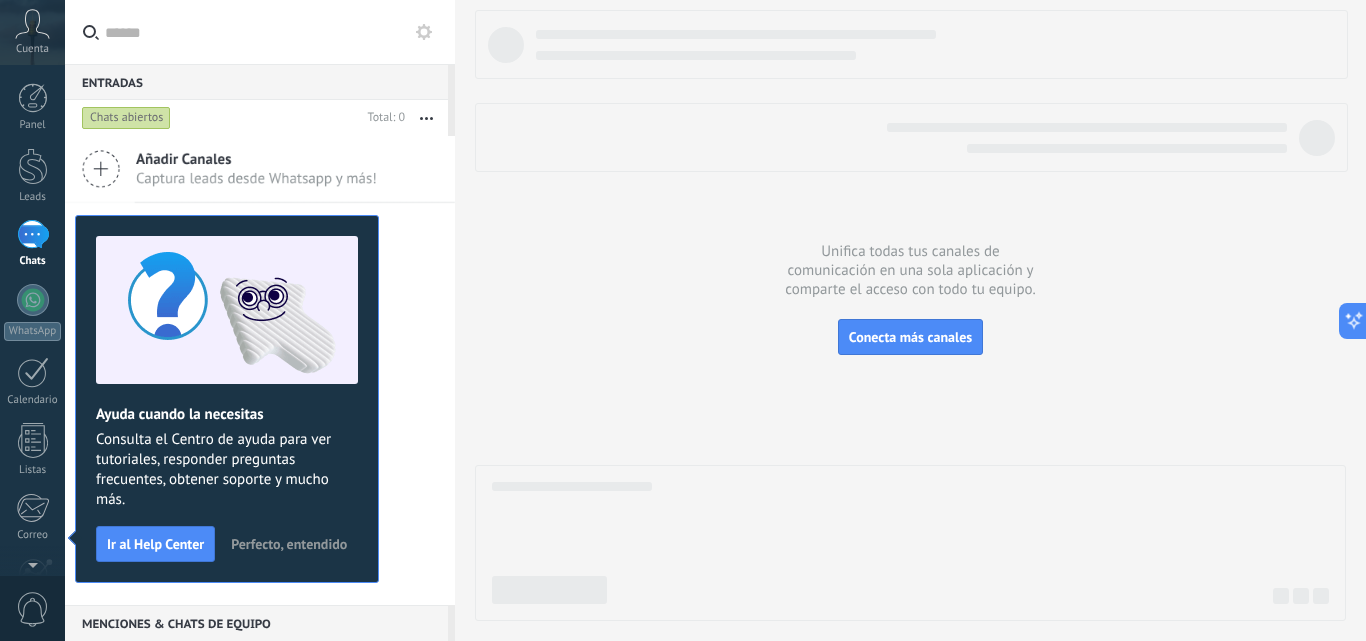 click on "Perfecto, entendido" at bounding box center [289, 544] 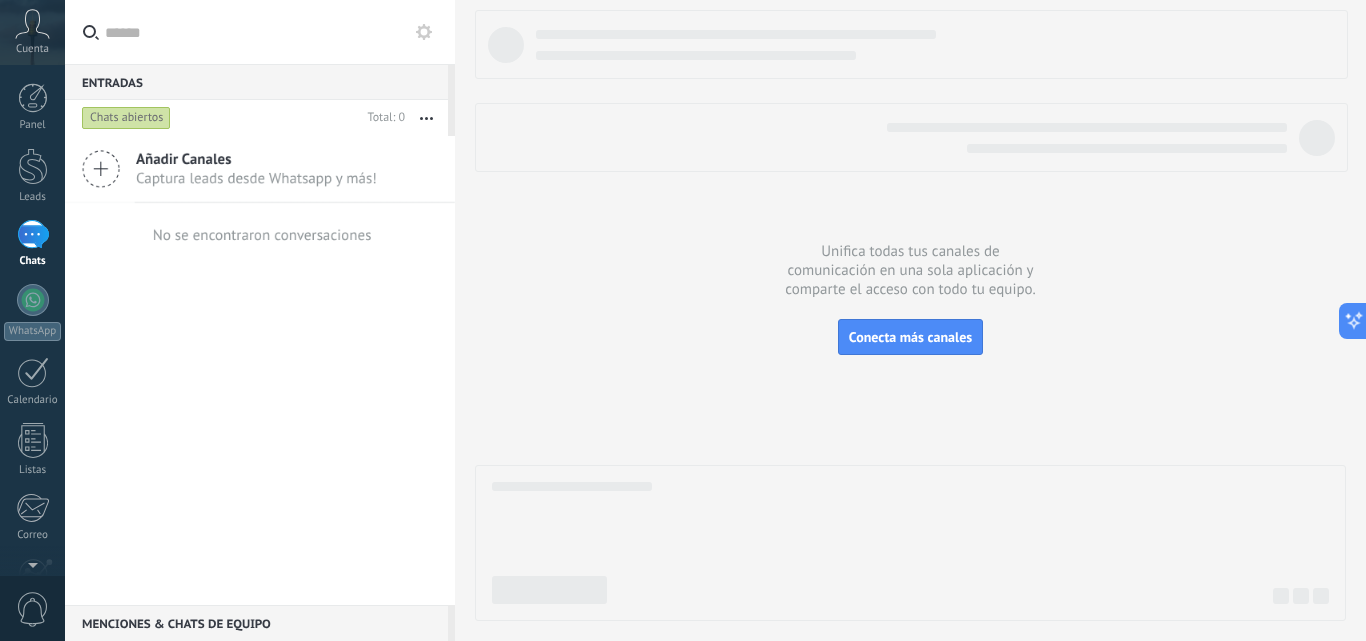 click 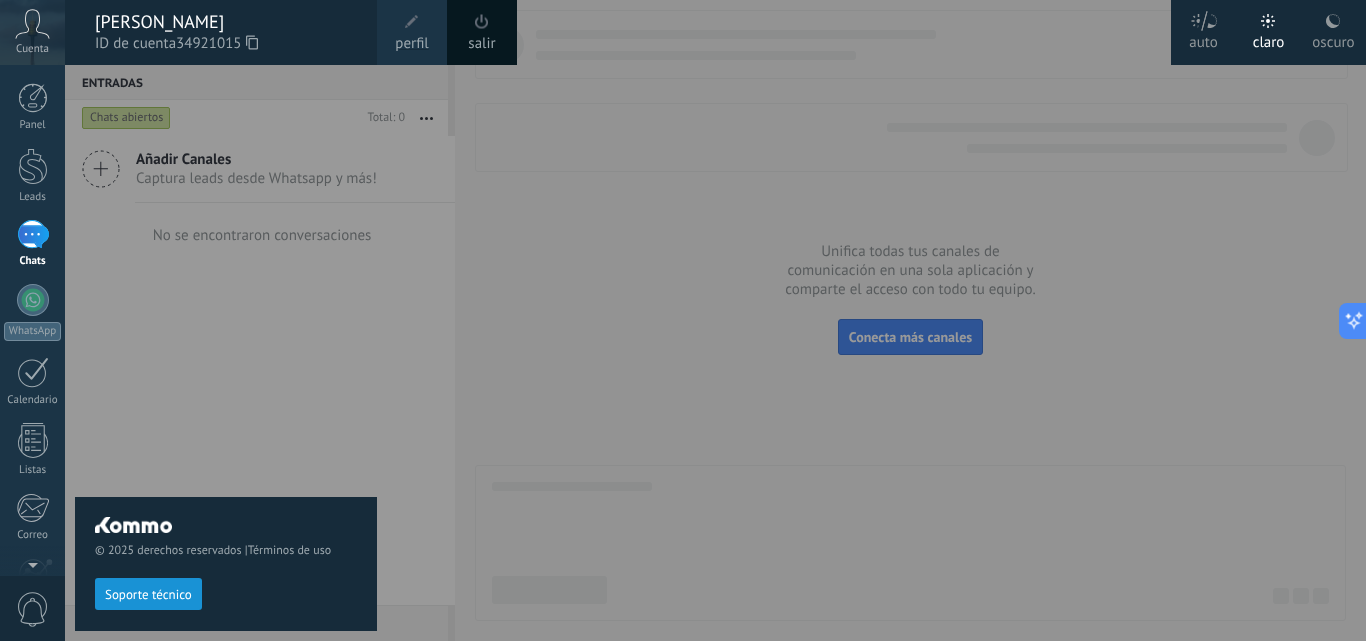 click 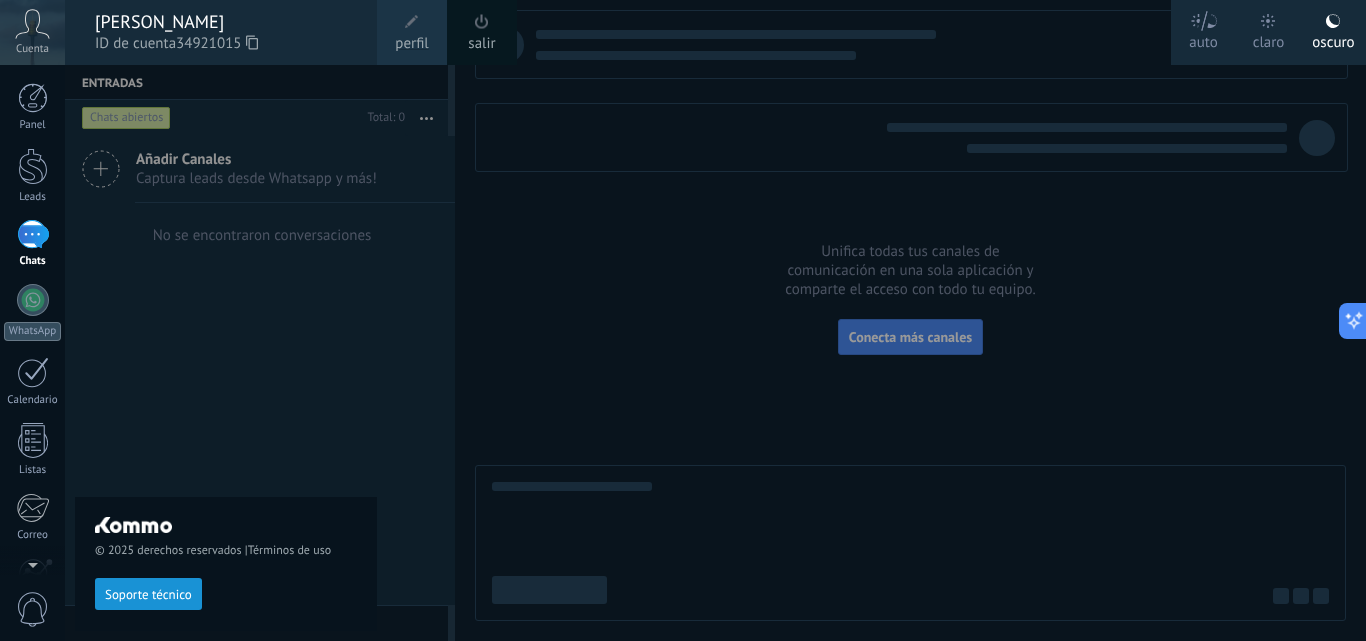 click at bounding box center [748, 320] 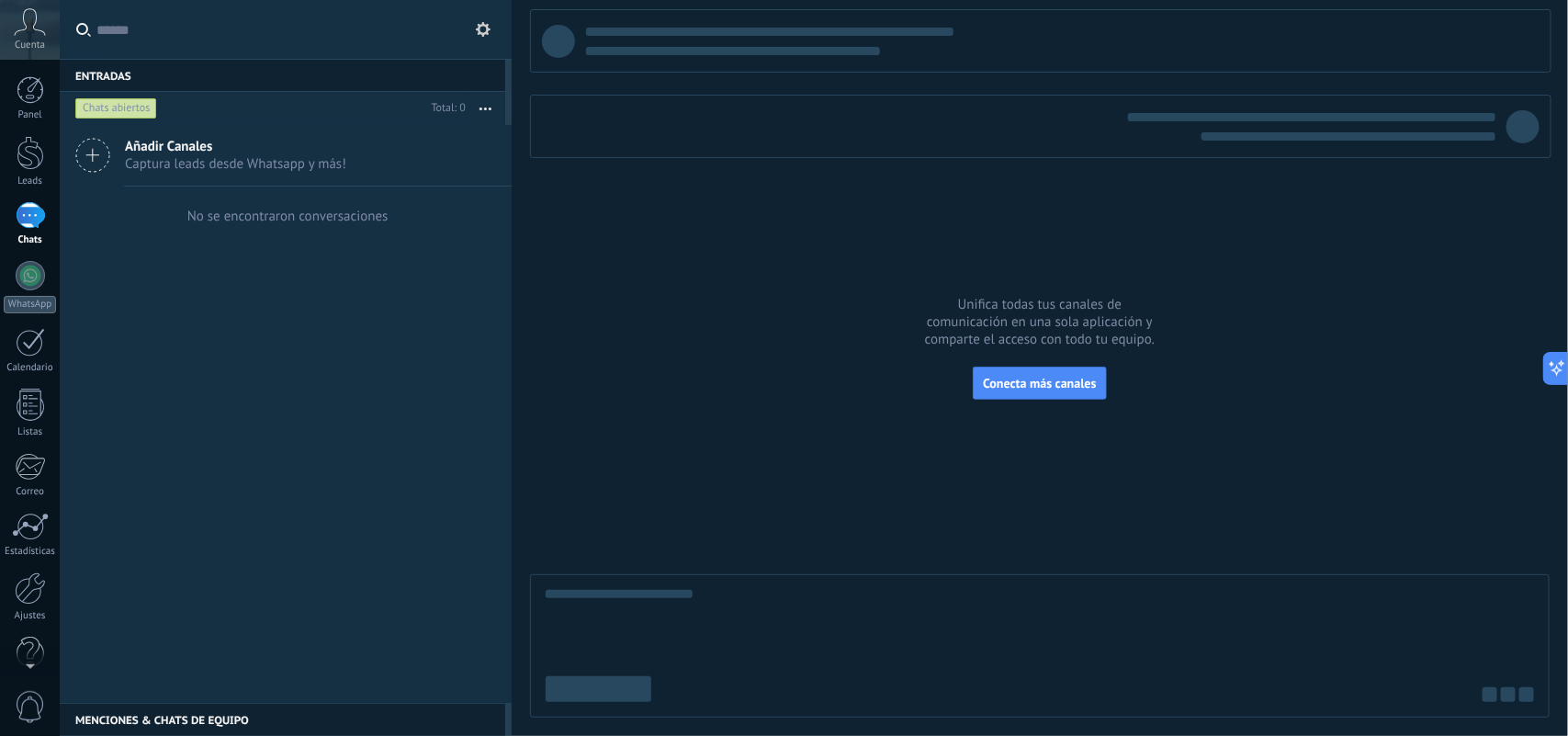 drag, startPoint x: 1224, startPoint y: 0, endPoint x: 828, endPoint y: 515, distance: 649.64683 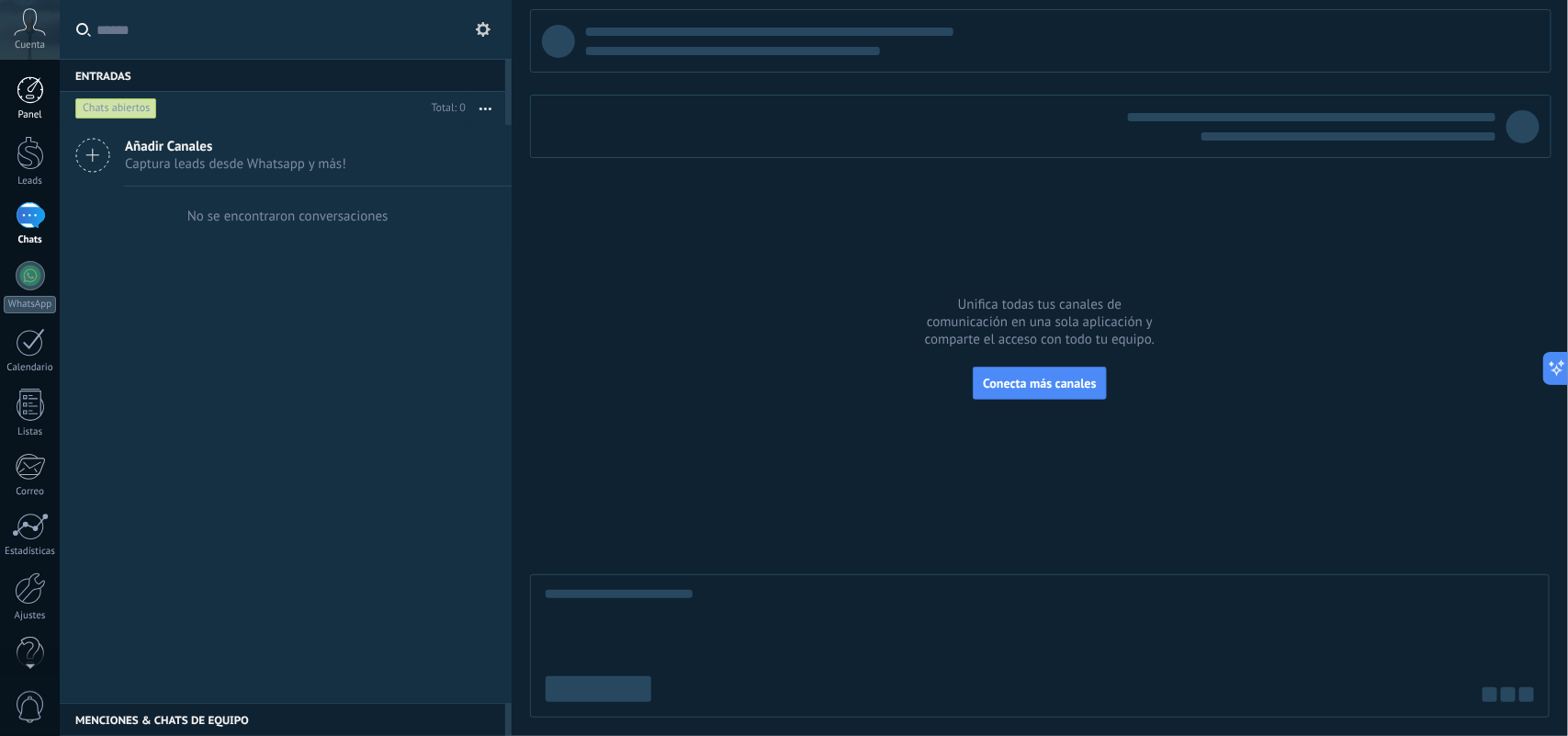 click at bounding box center [30, 90] 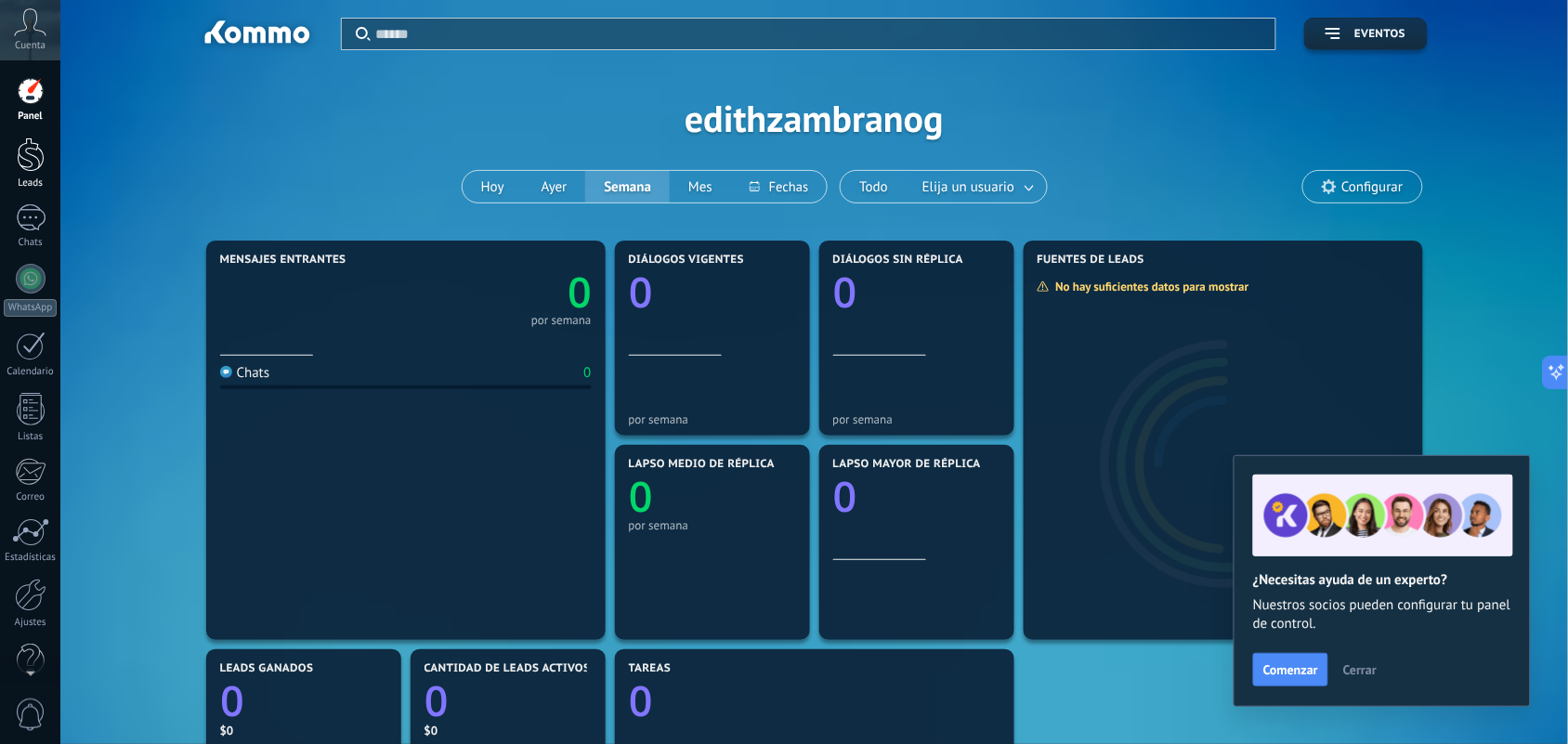 click at bounding box center [31, 154] 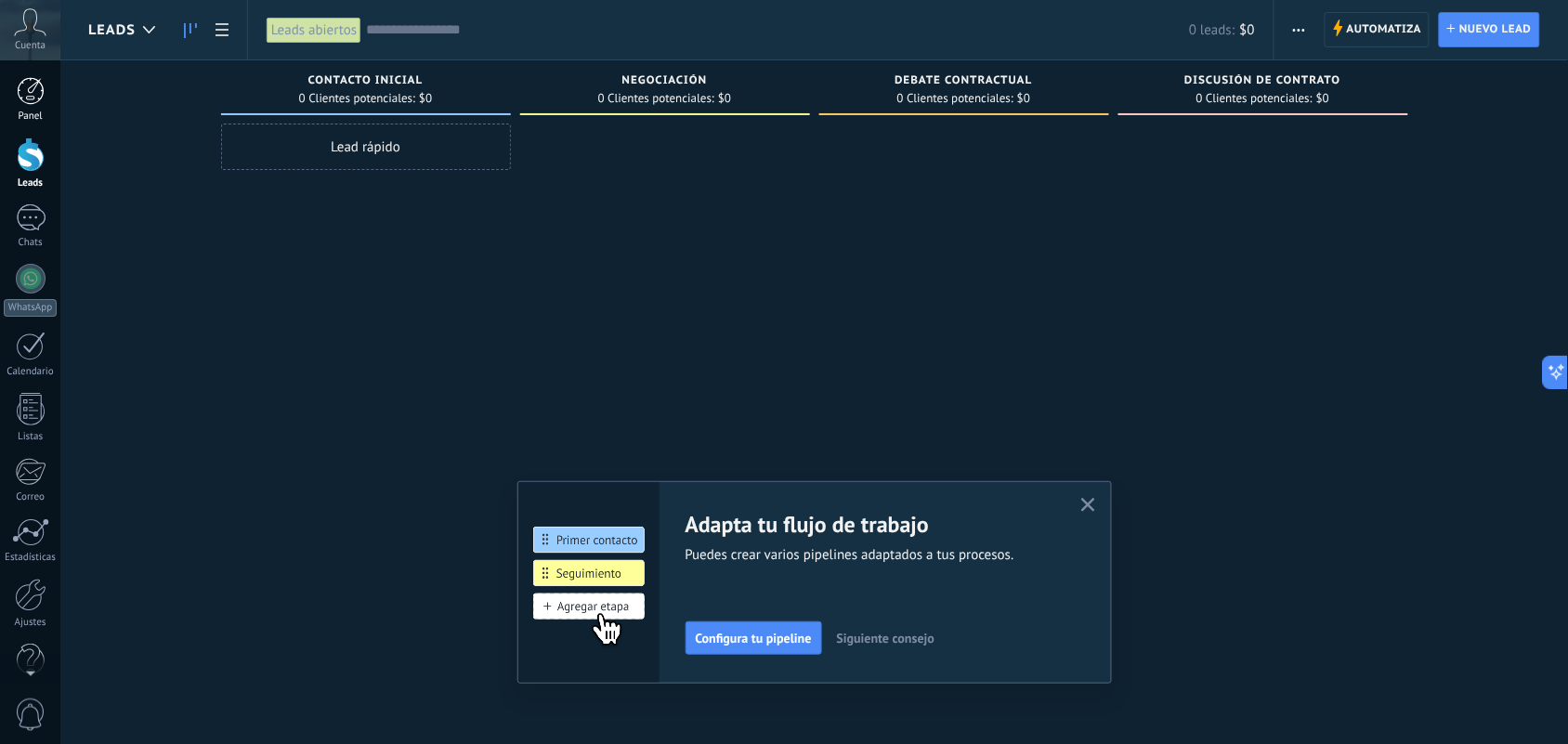 click on "Panel" at bounding box center [31, 116] 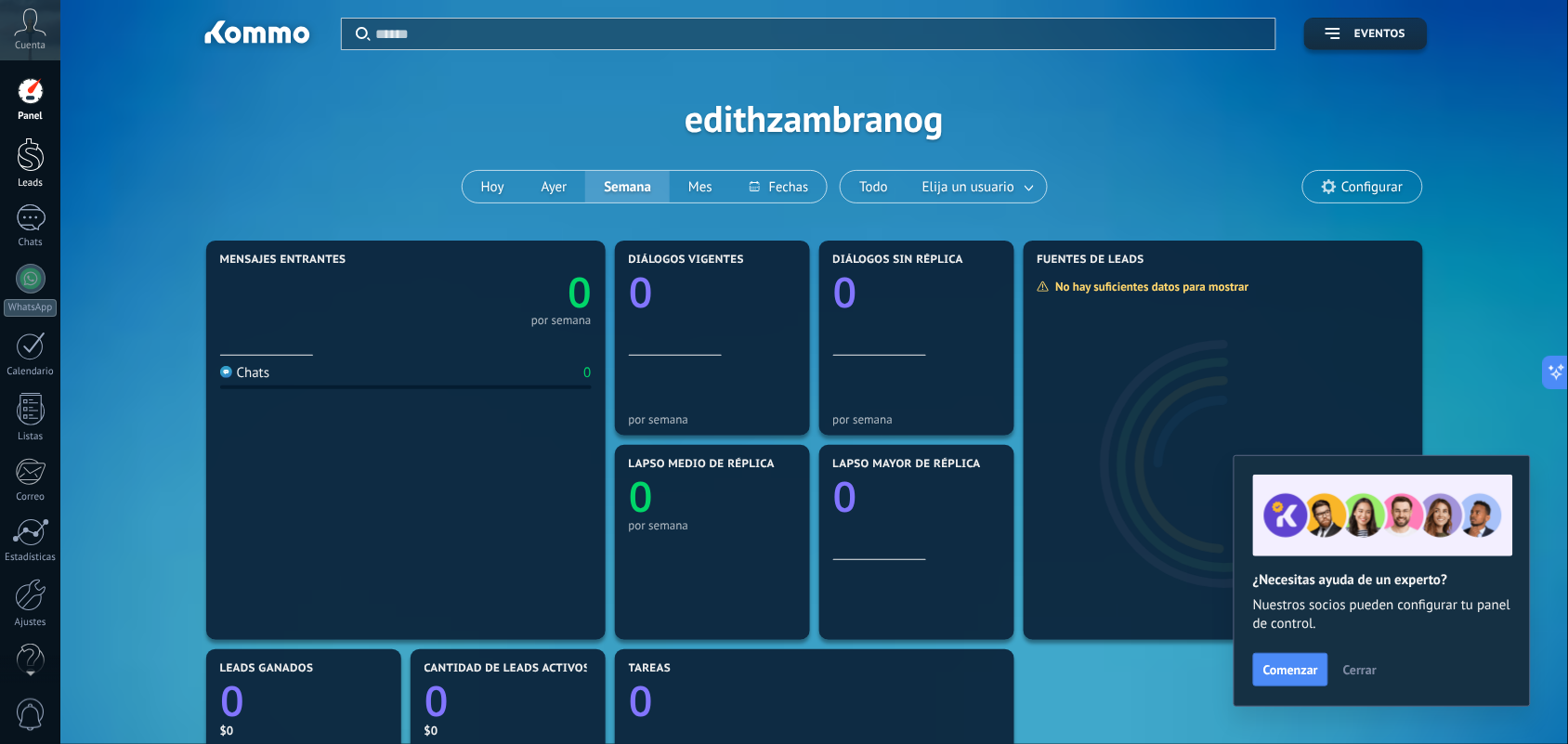 click at bounding box center (31, 154) 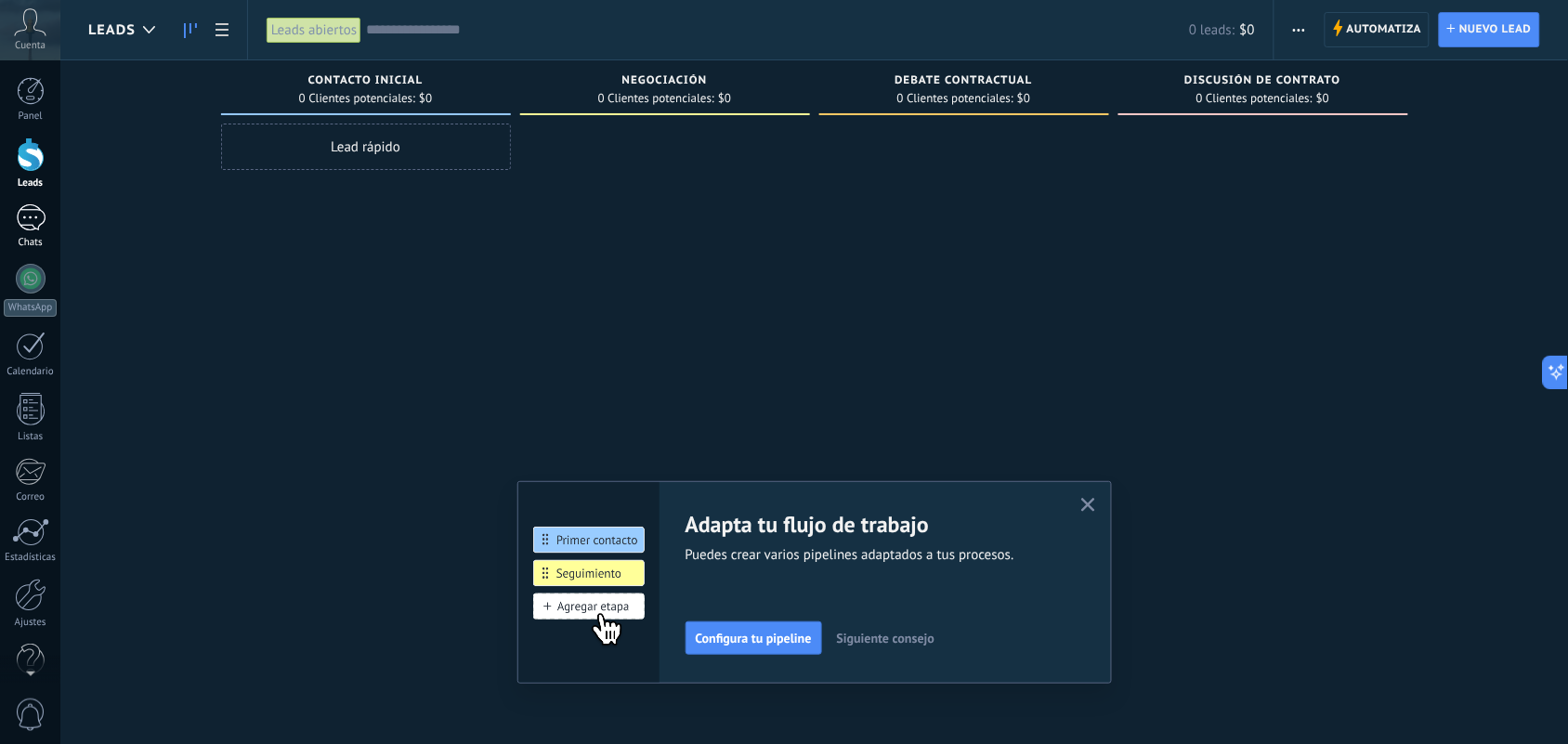 click at bounding box center [31, 217] 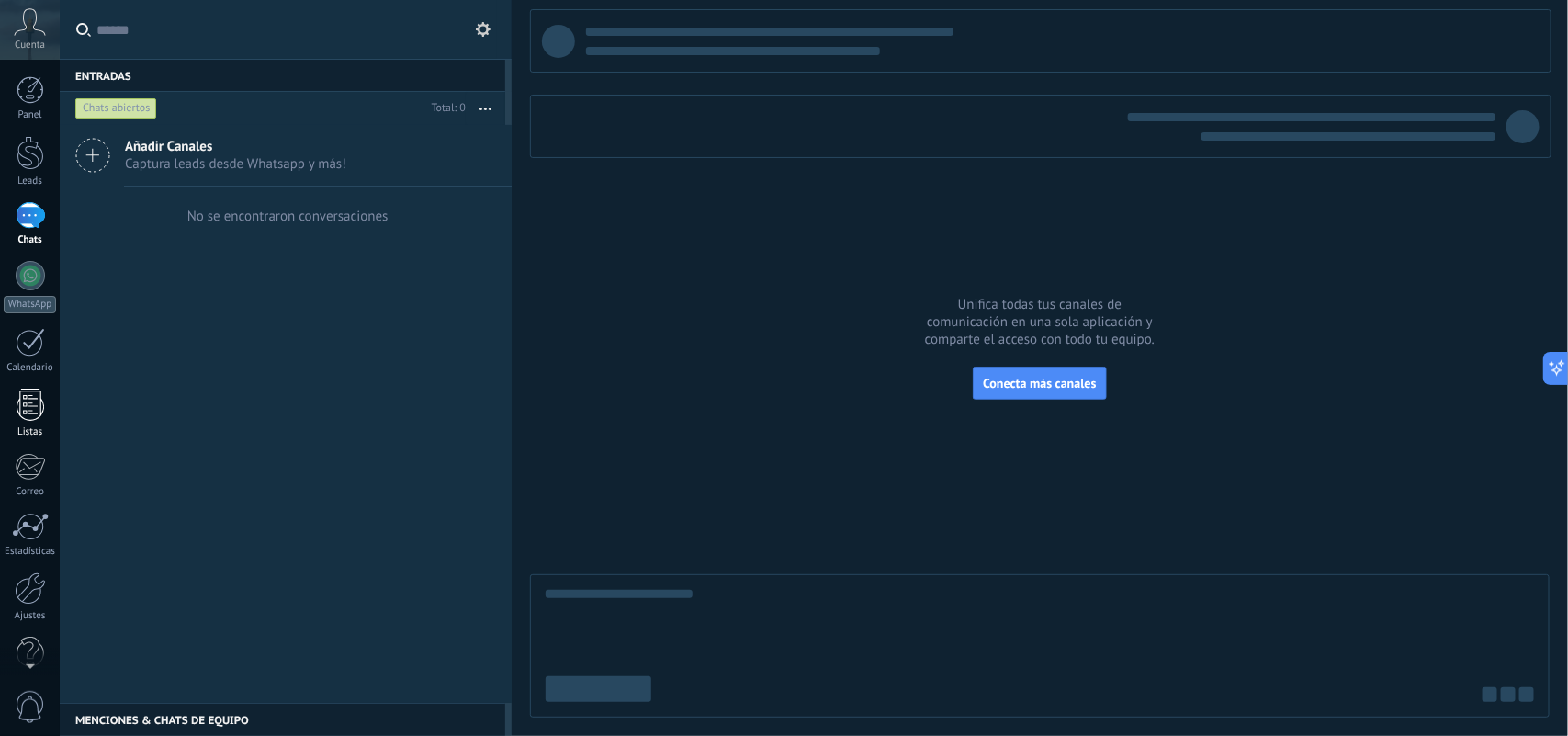 click at bounding box center [30, 404] 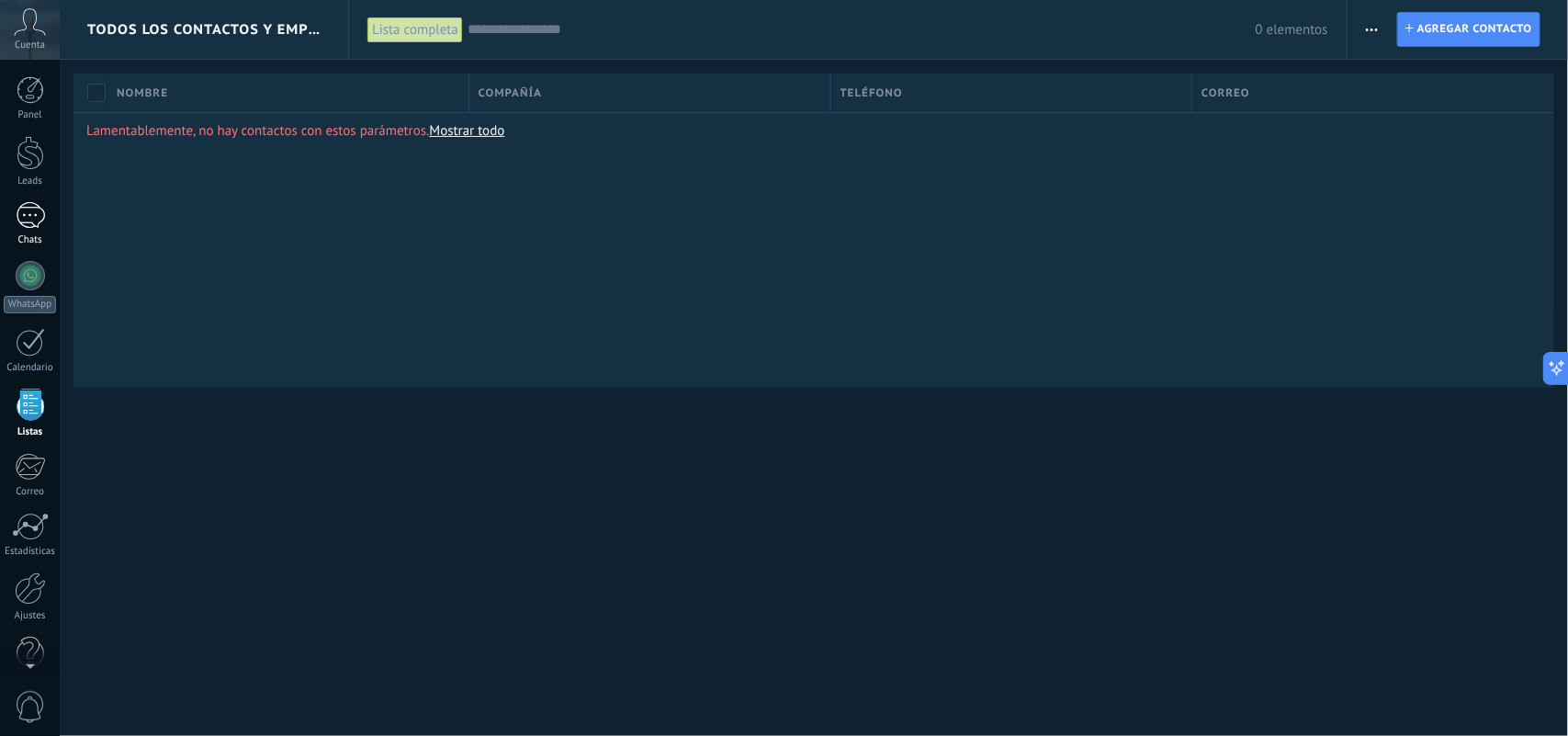 click at bounding box center [30, 215] 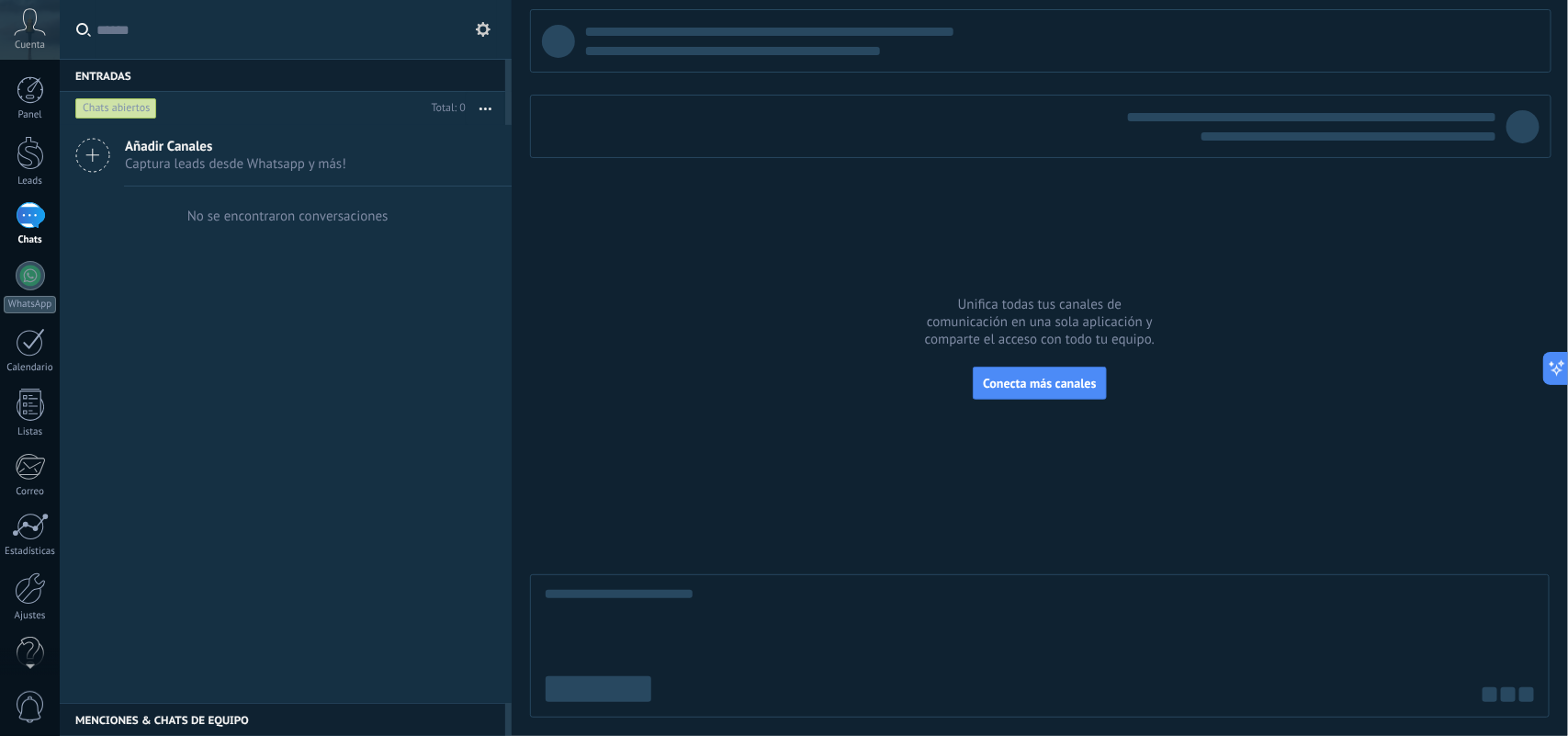 click 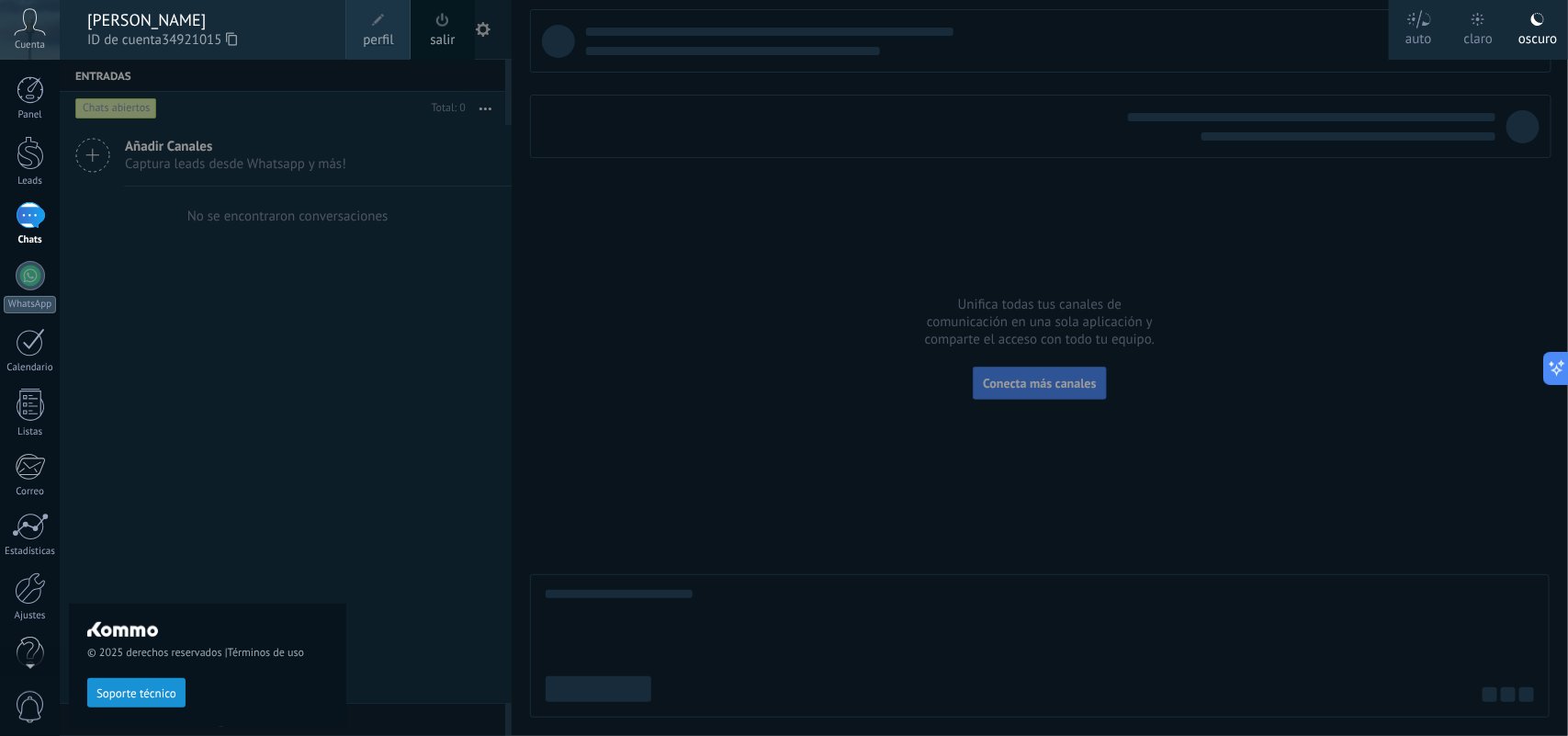 click on "©  2025  derechos reservados |  Términos de uso
Soporte técnico" at bounding box center (208, 398) 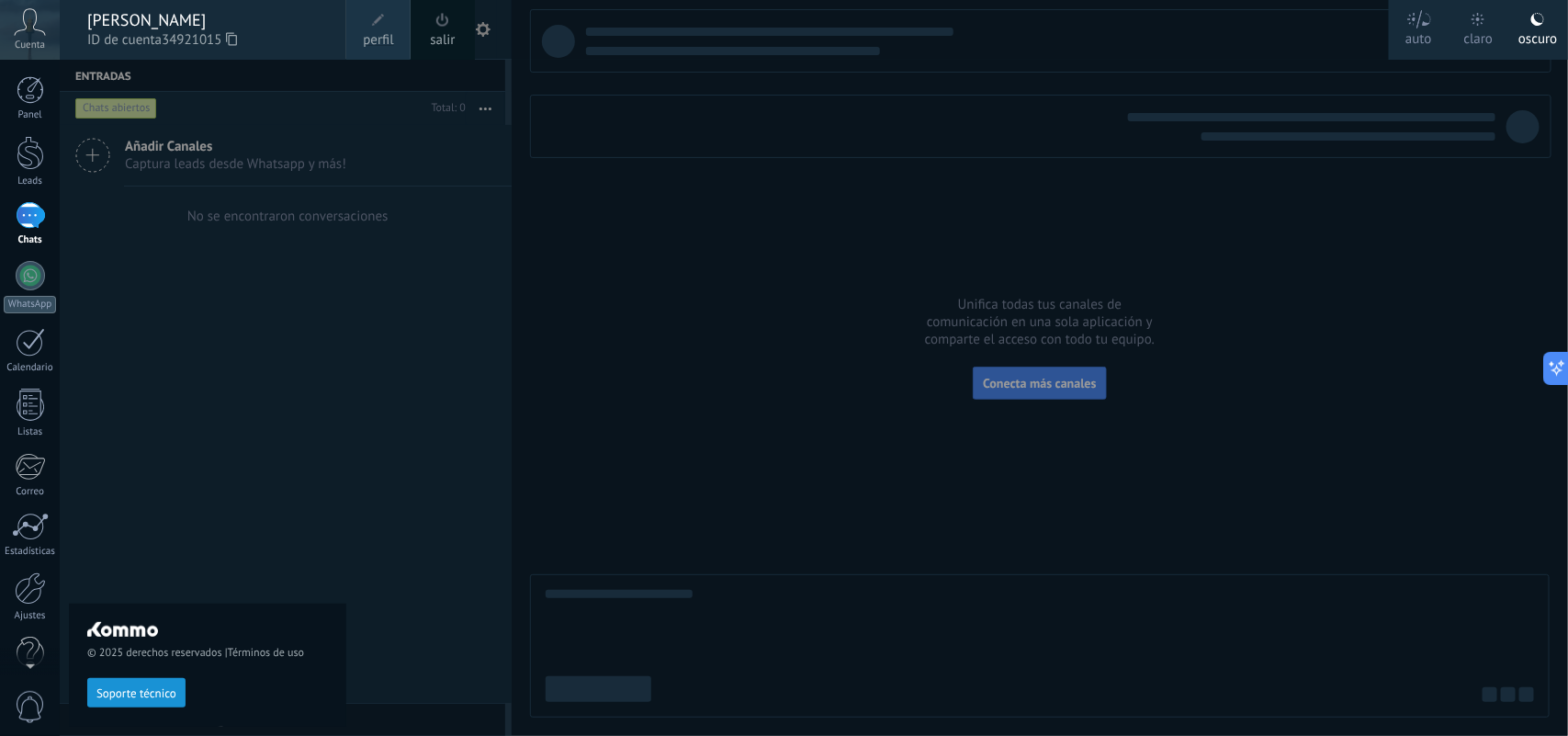 click at bounding box center [843, 368] 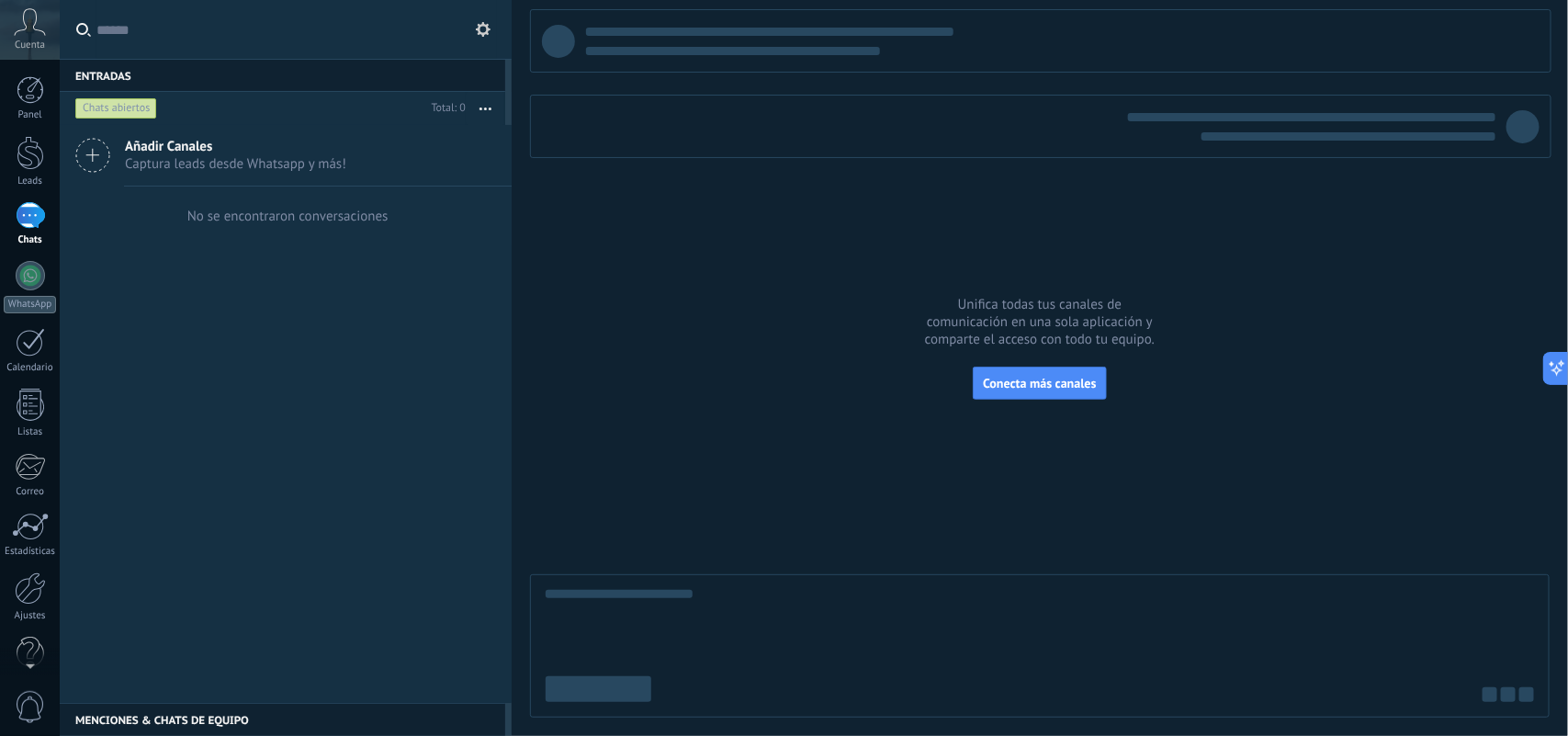 click 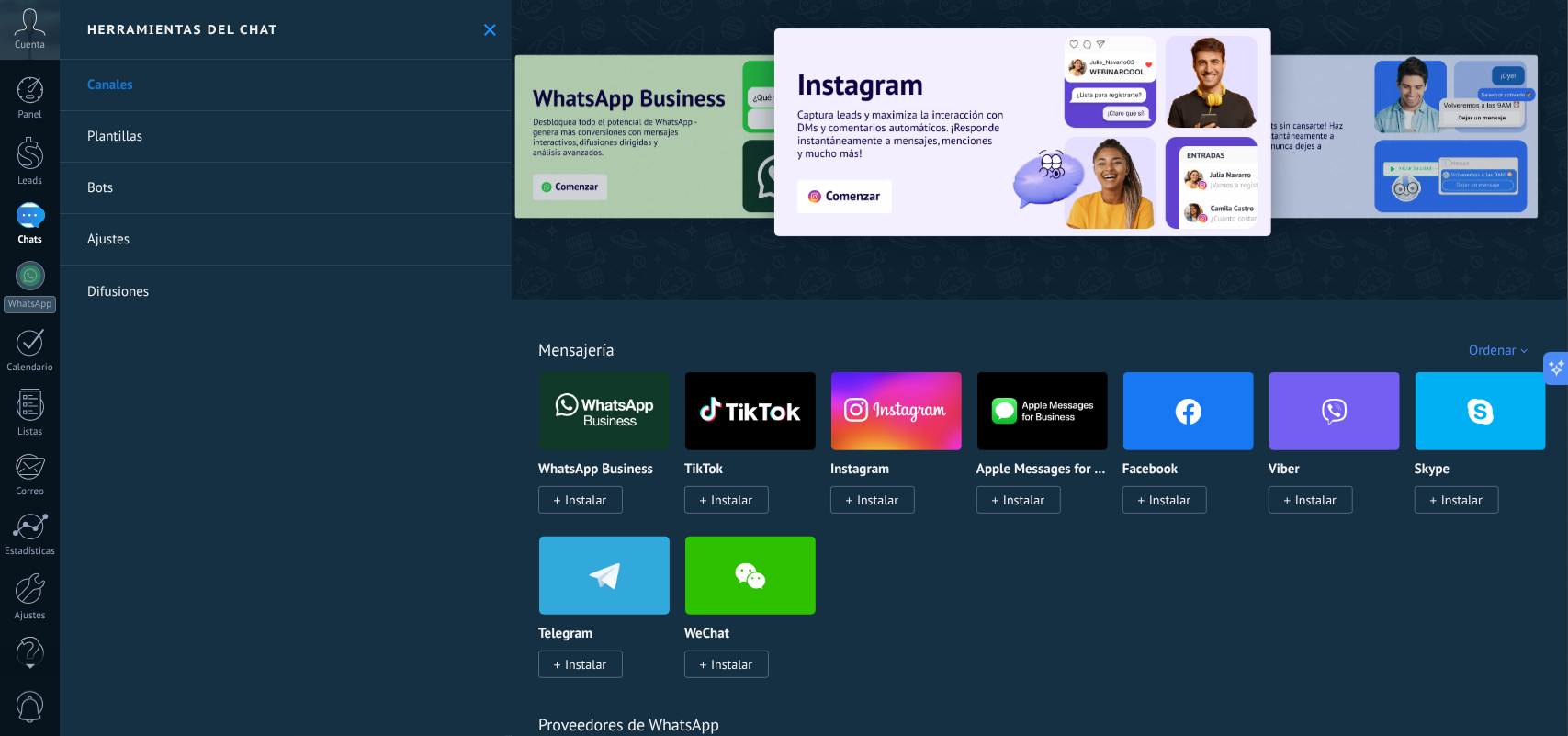 click on "Plantillas" at bounding box center [286, 137] 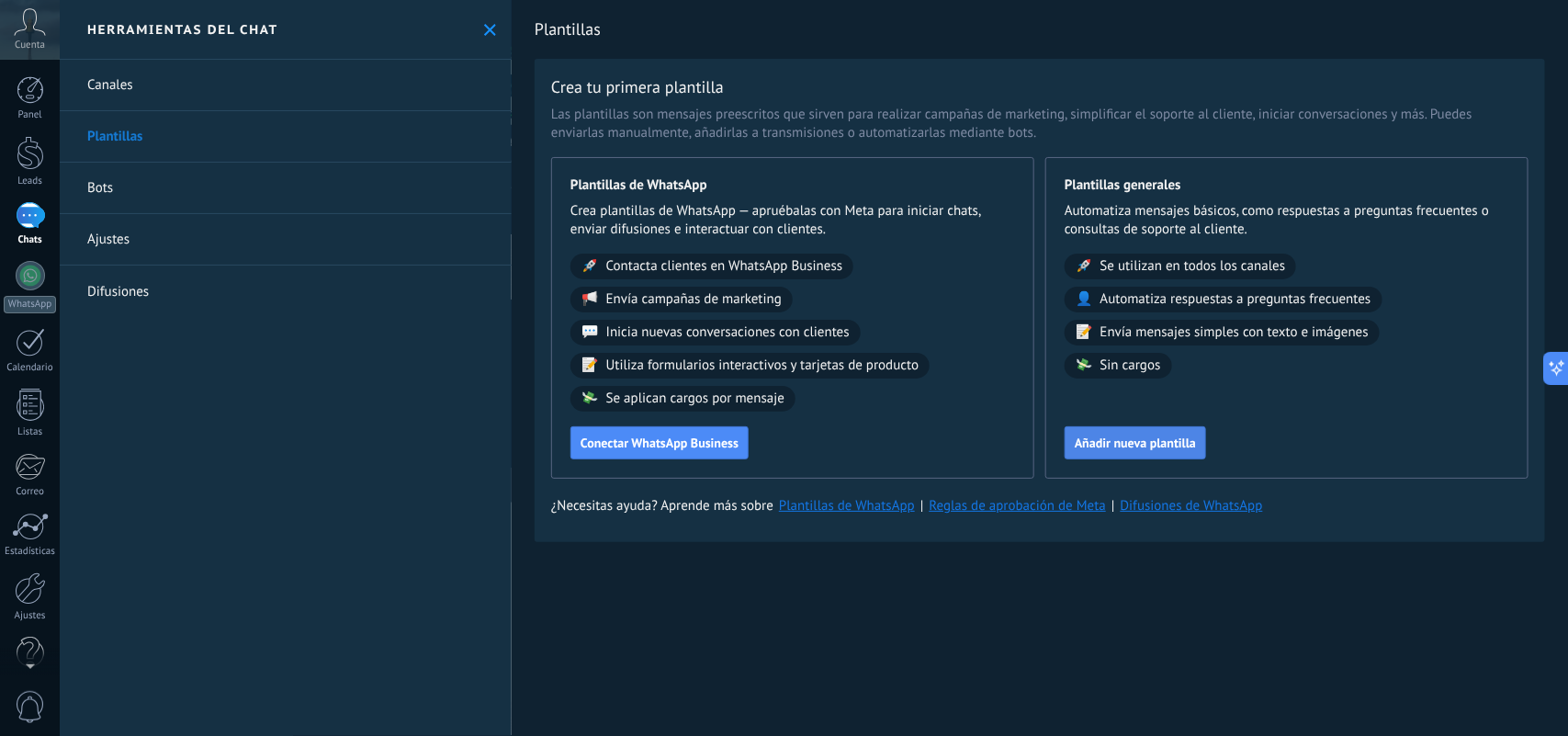 click on "Añadir nueva plantilla" at bounding box center [1135, 443] 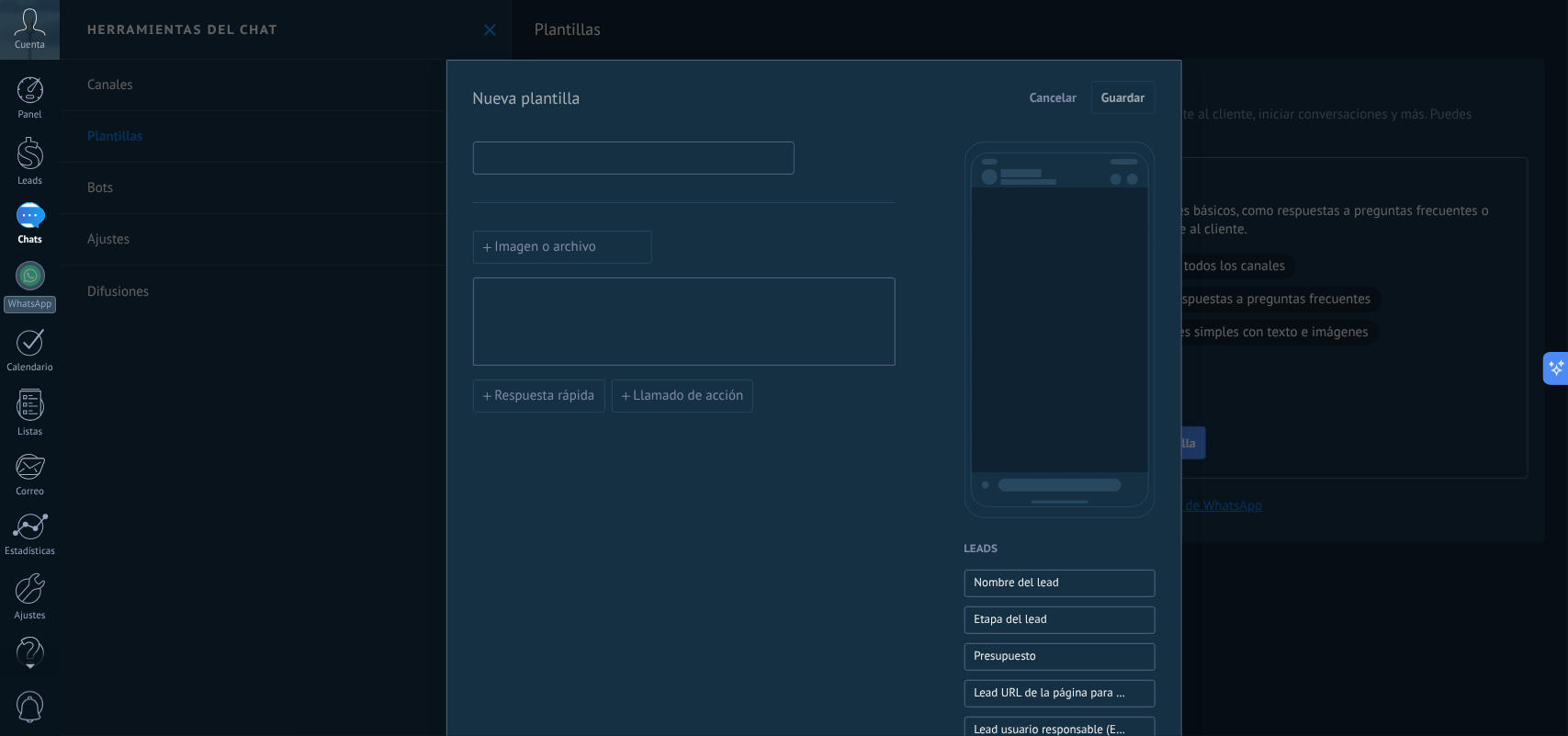 click at bounding box center [634, 157] 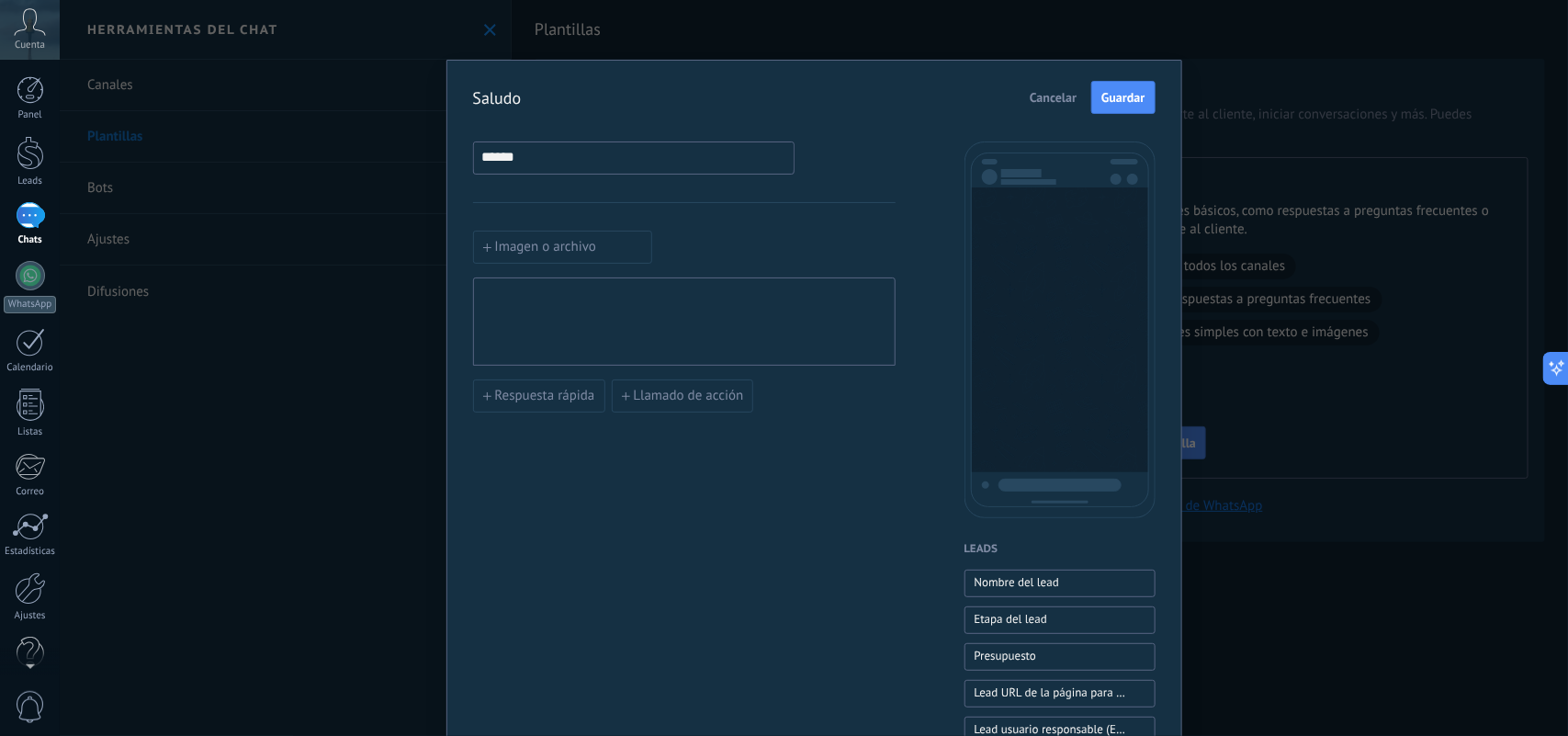type on "******" 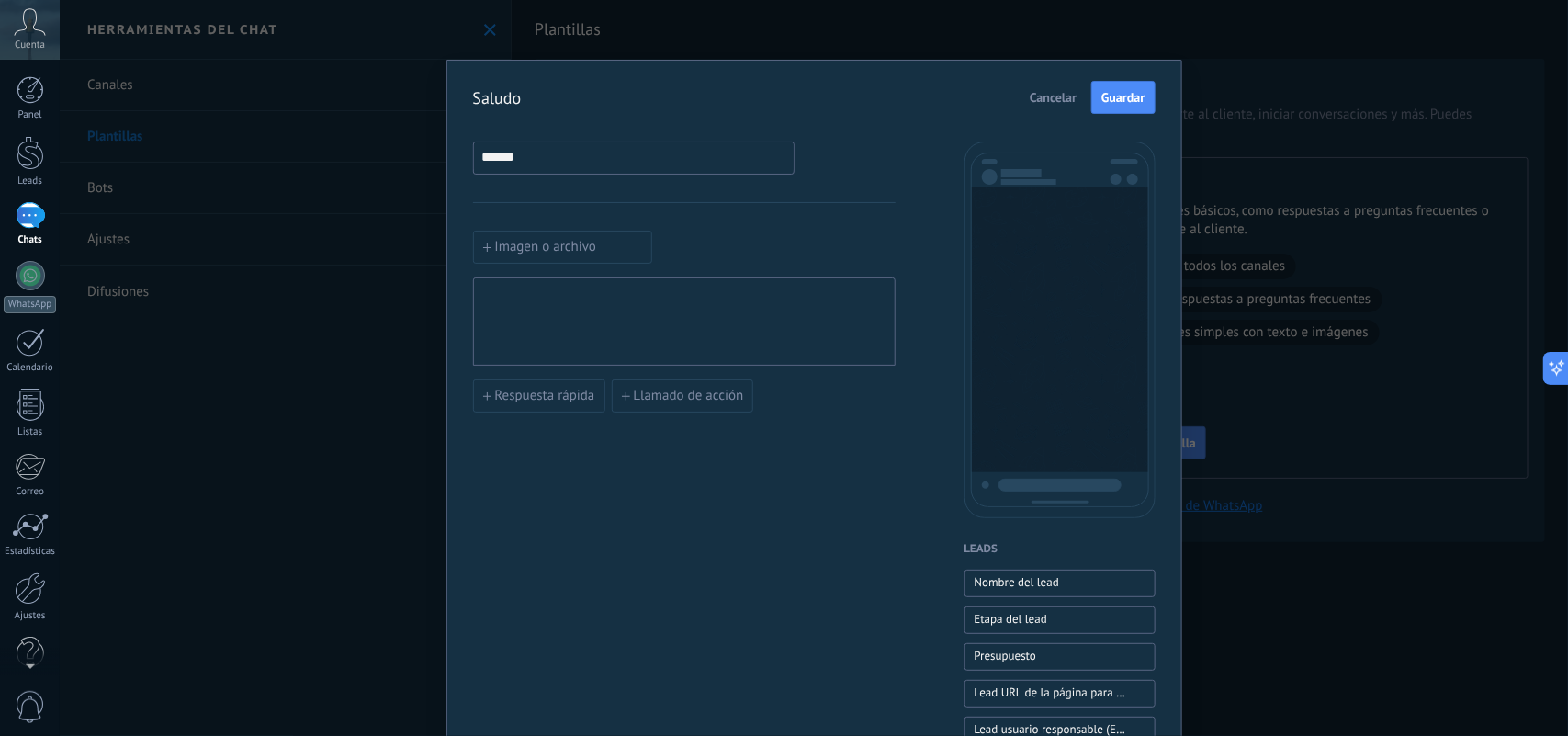 click on "Imagen o archivo Respuesta rápida Llamado de acción" at bounding box center (684, 322) 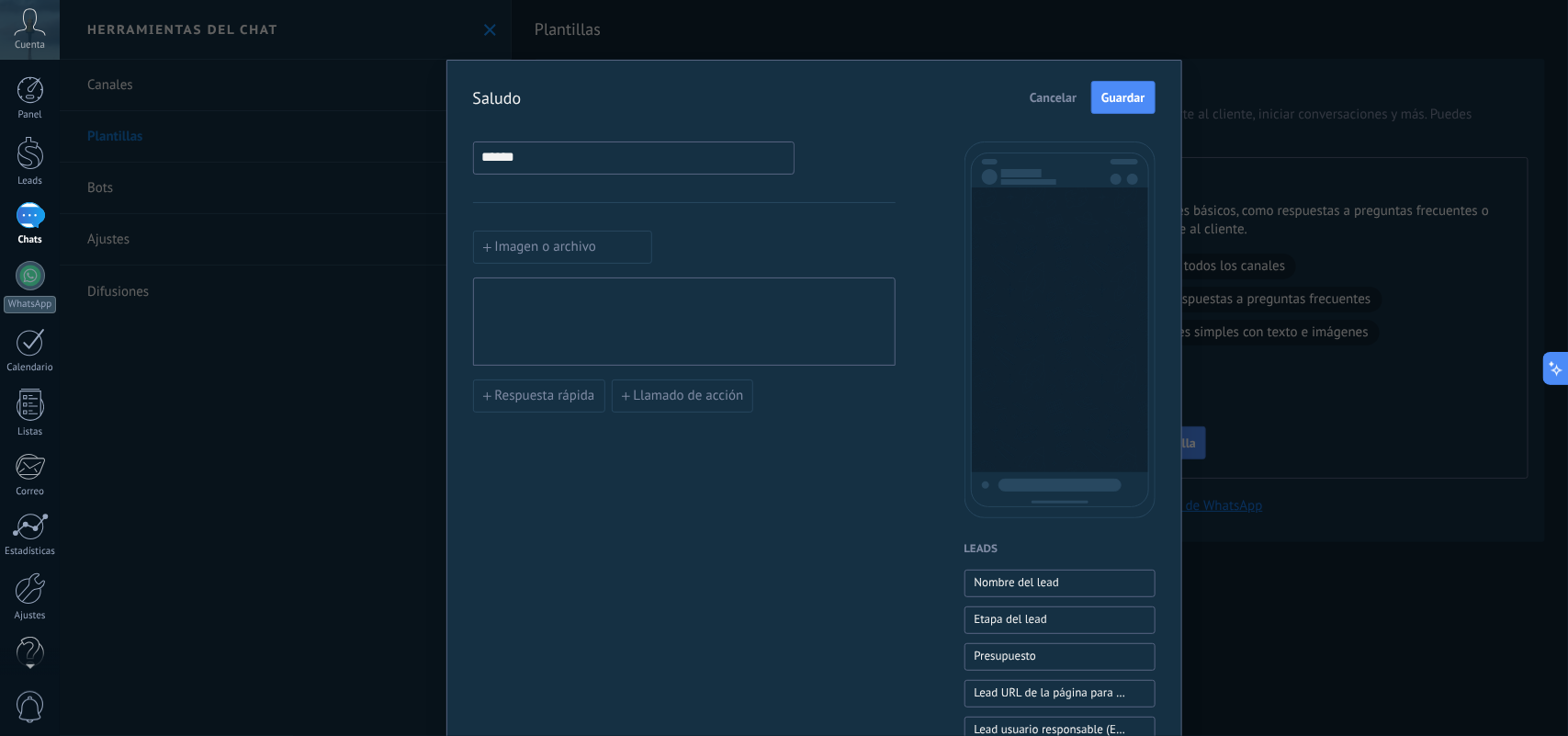 click at bounding box center [684, 322] 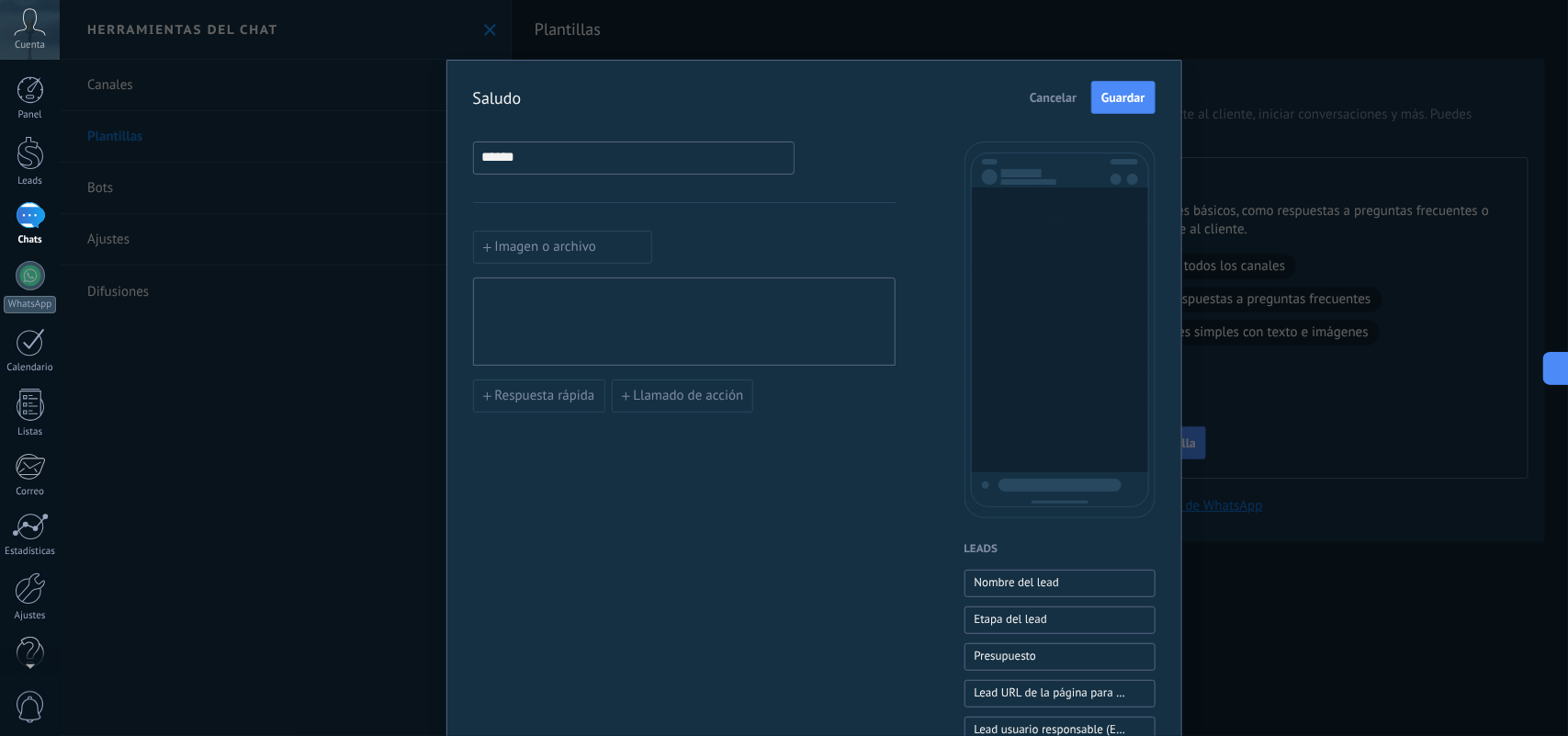 type 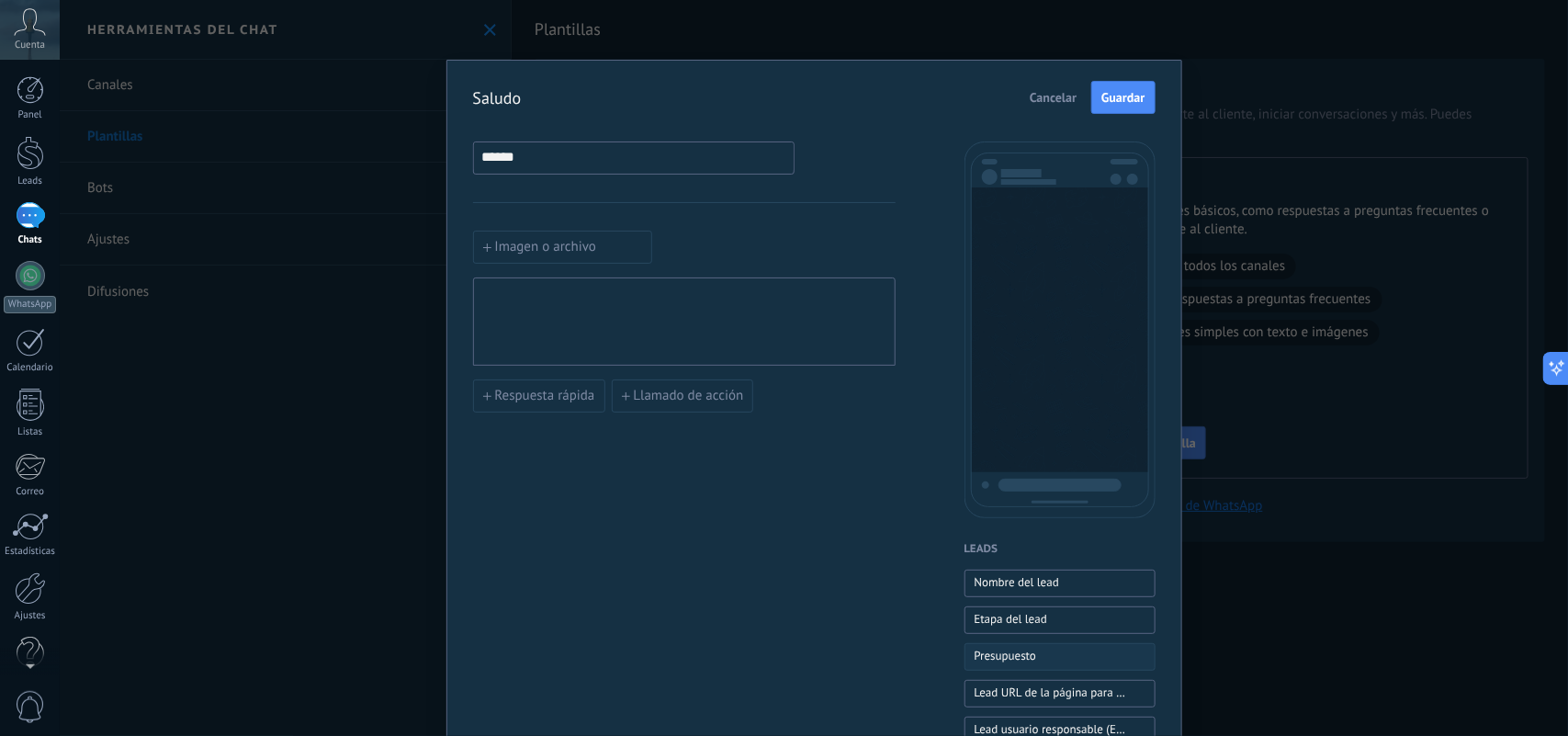 click on "Presupuesto" at bounding box center (1006, 656) 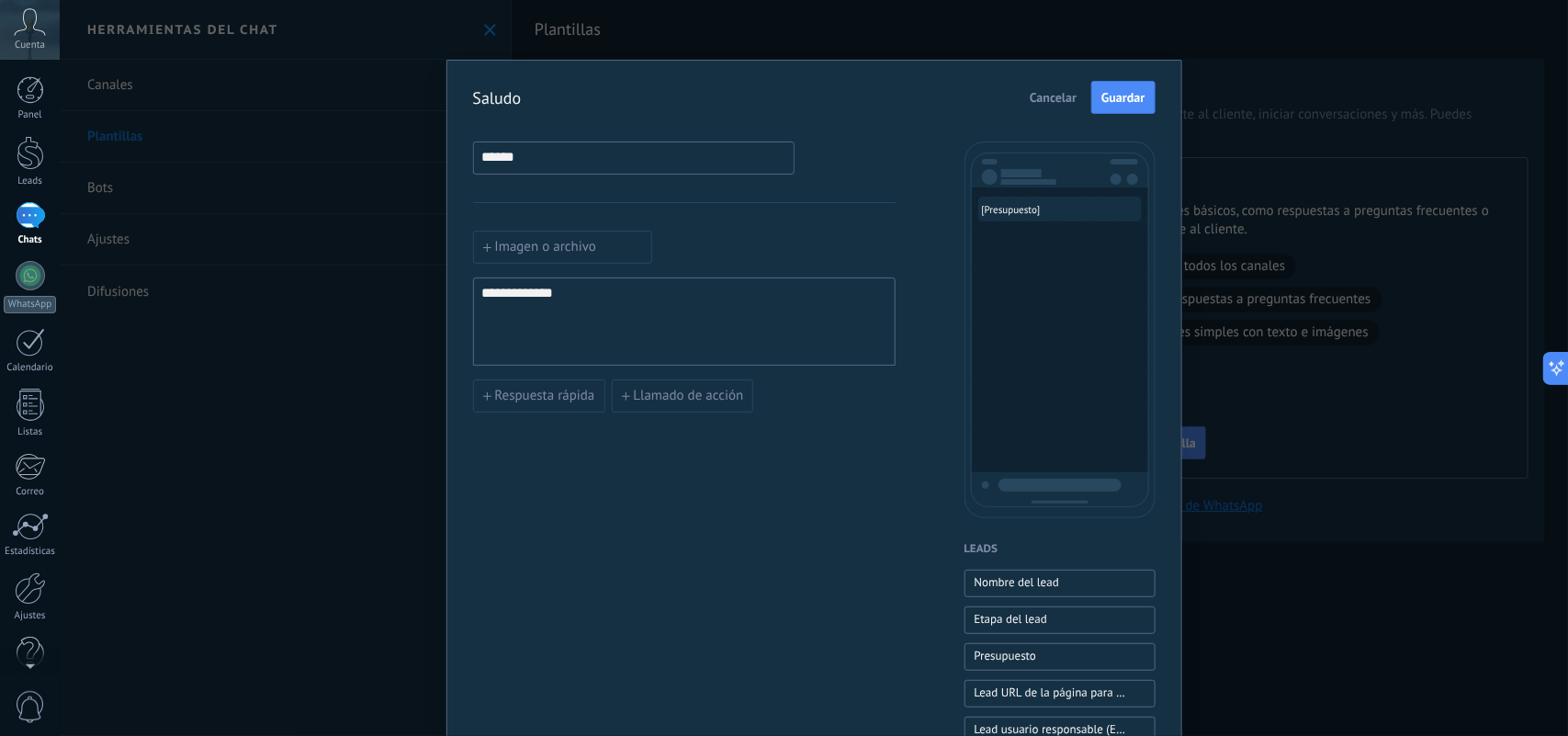 click on "**********" at bounding box center (683, 322) 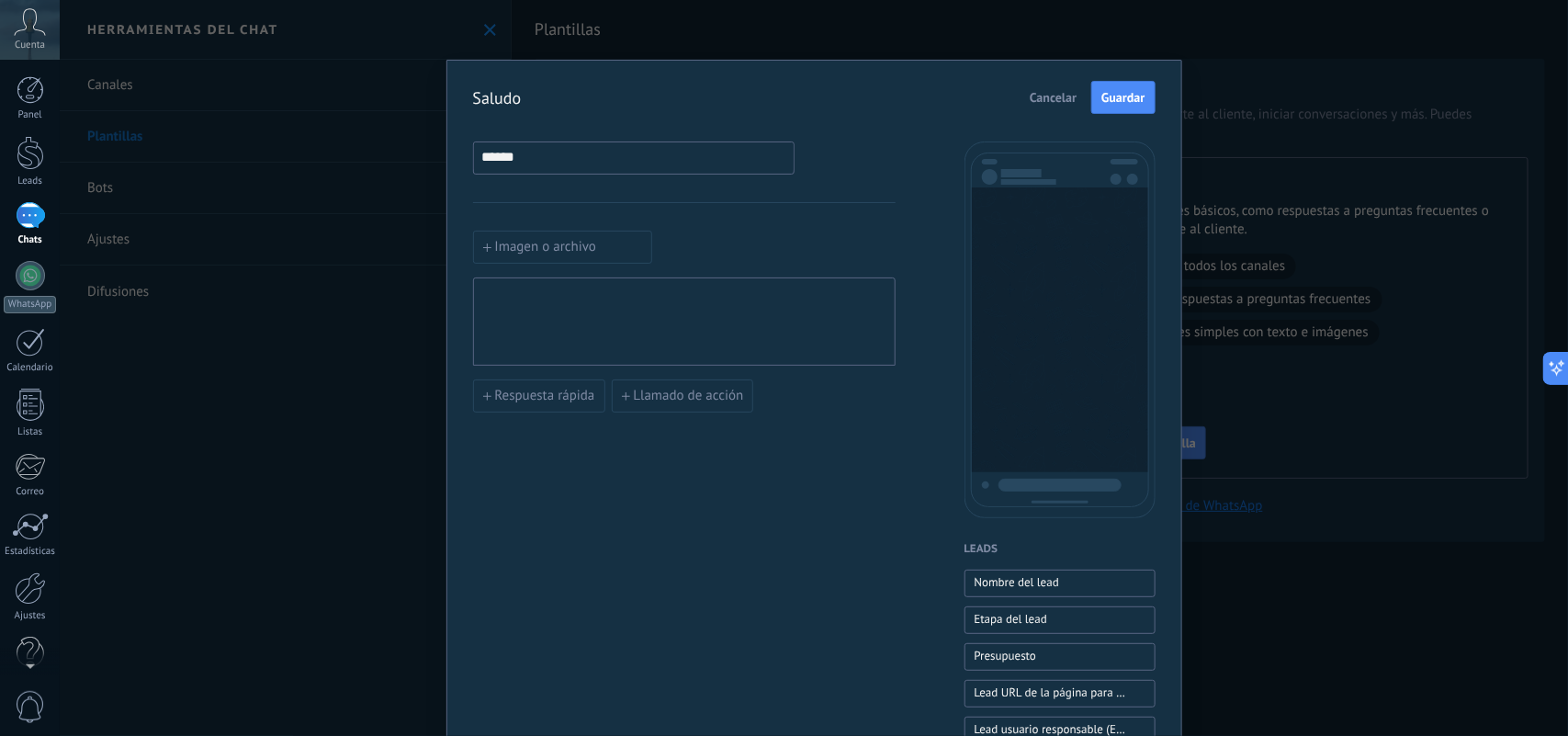 click on "Cancelar" at bounding box center [1053, 97] 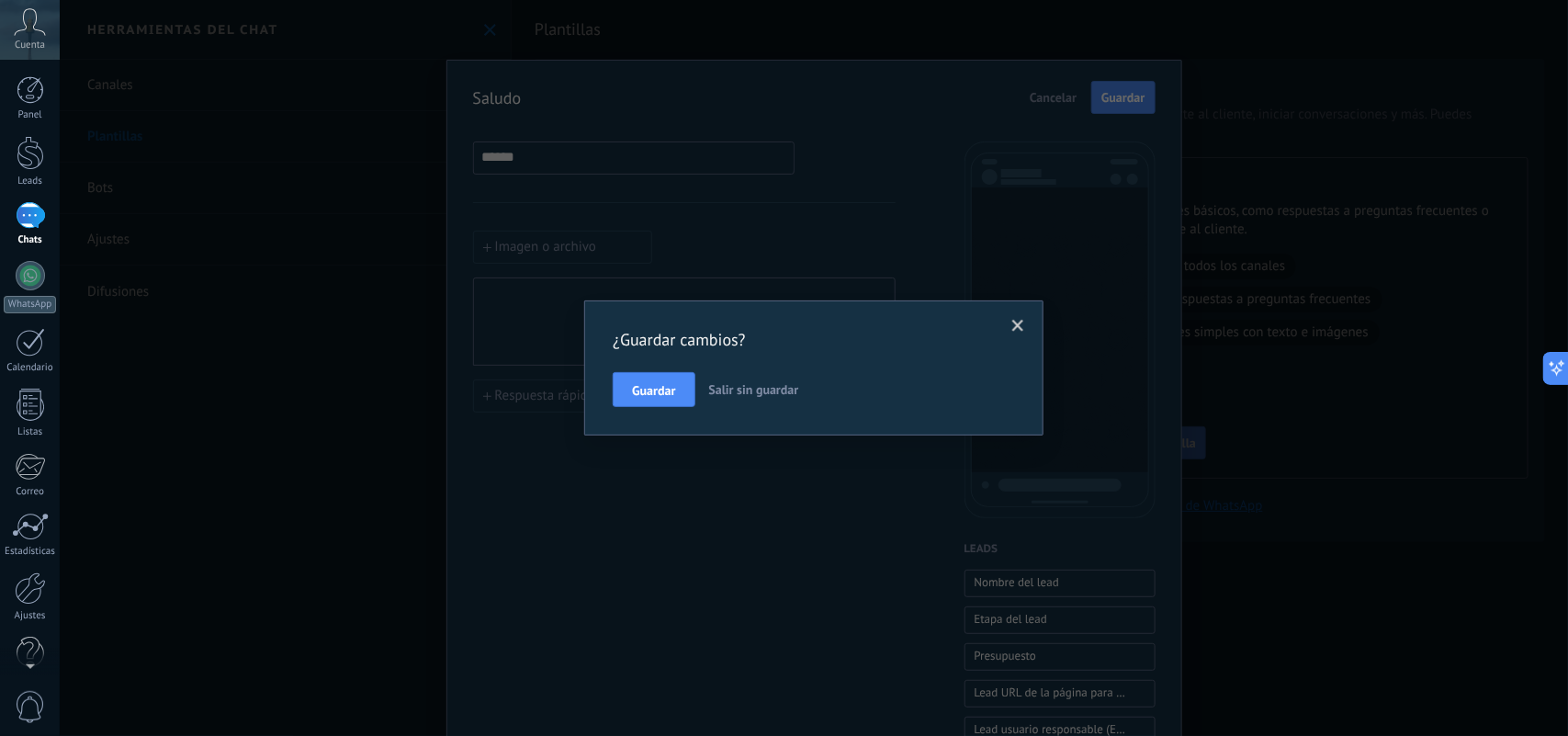click on "Salir sin guardar" at bounding box center [754, 390] 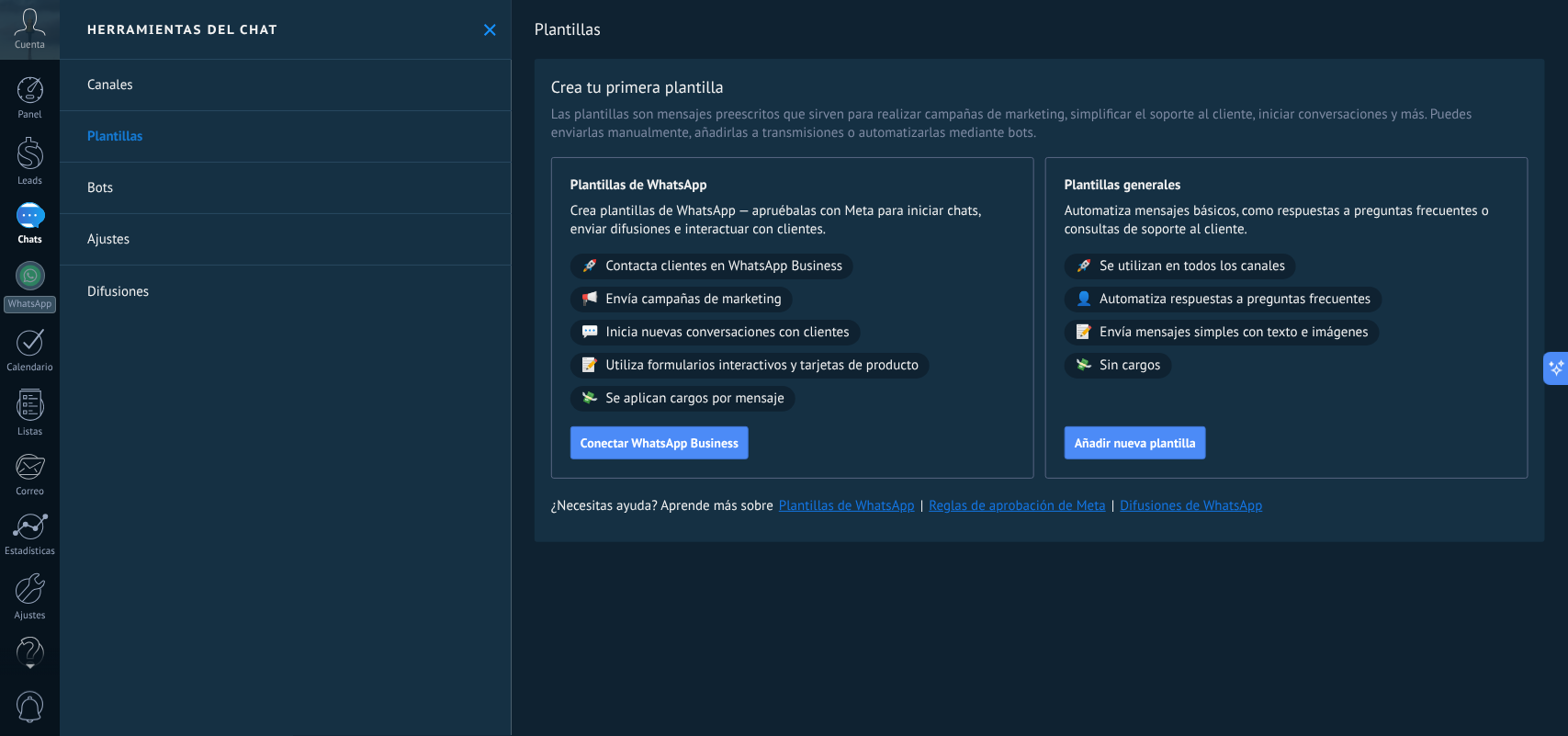 click on "Canales Plantillas Bots Ajustes Difusiones" at bounding box center (286, 398) 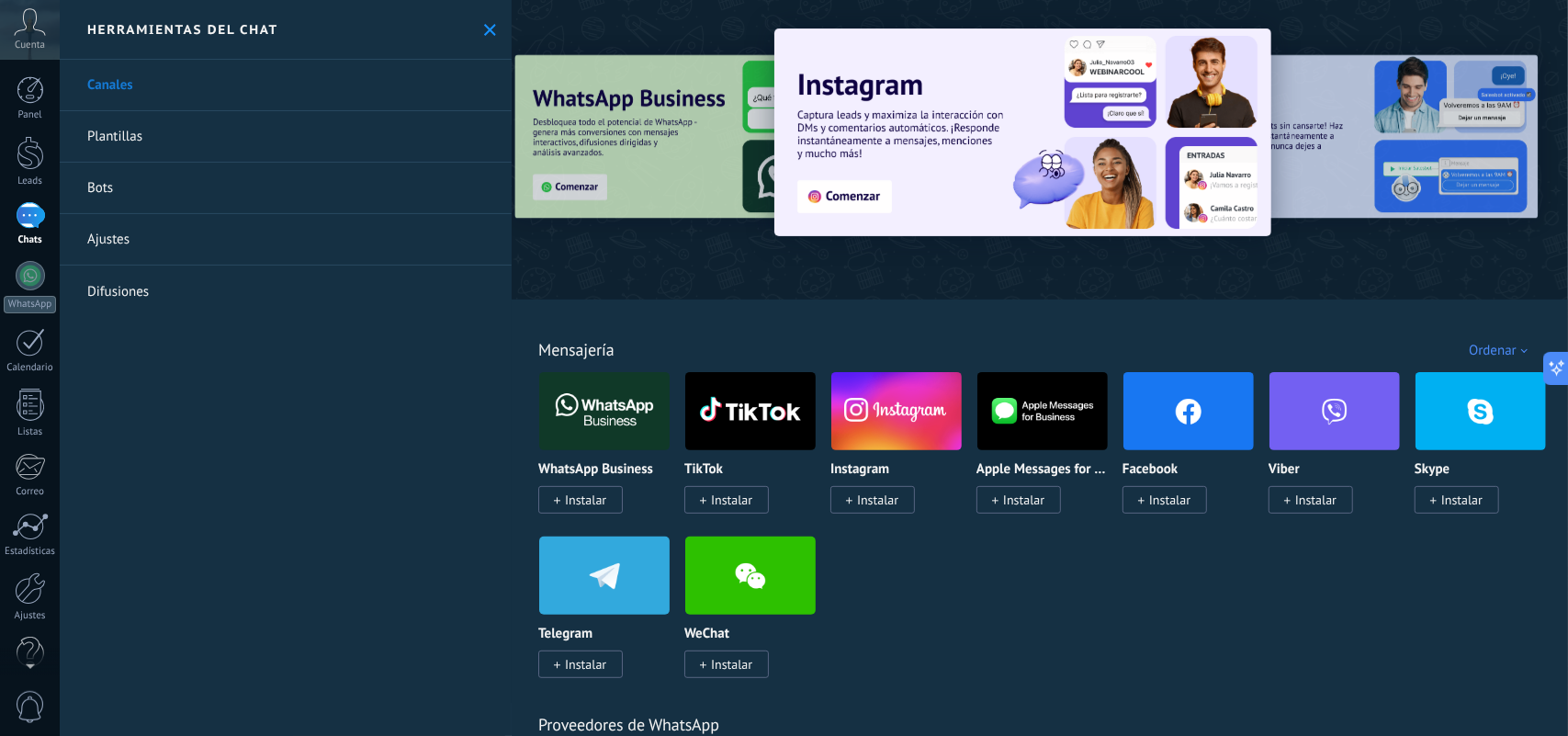 click 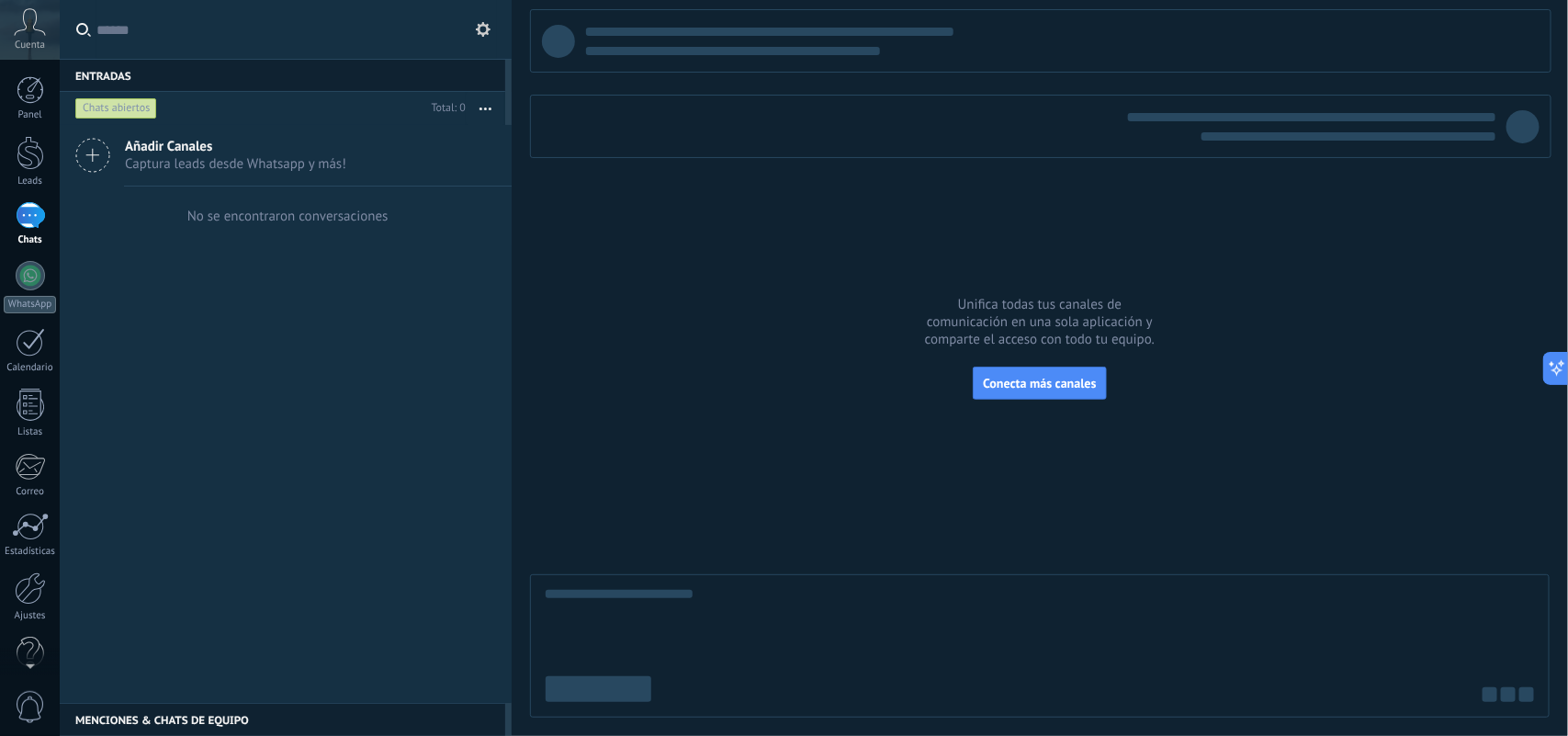 click 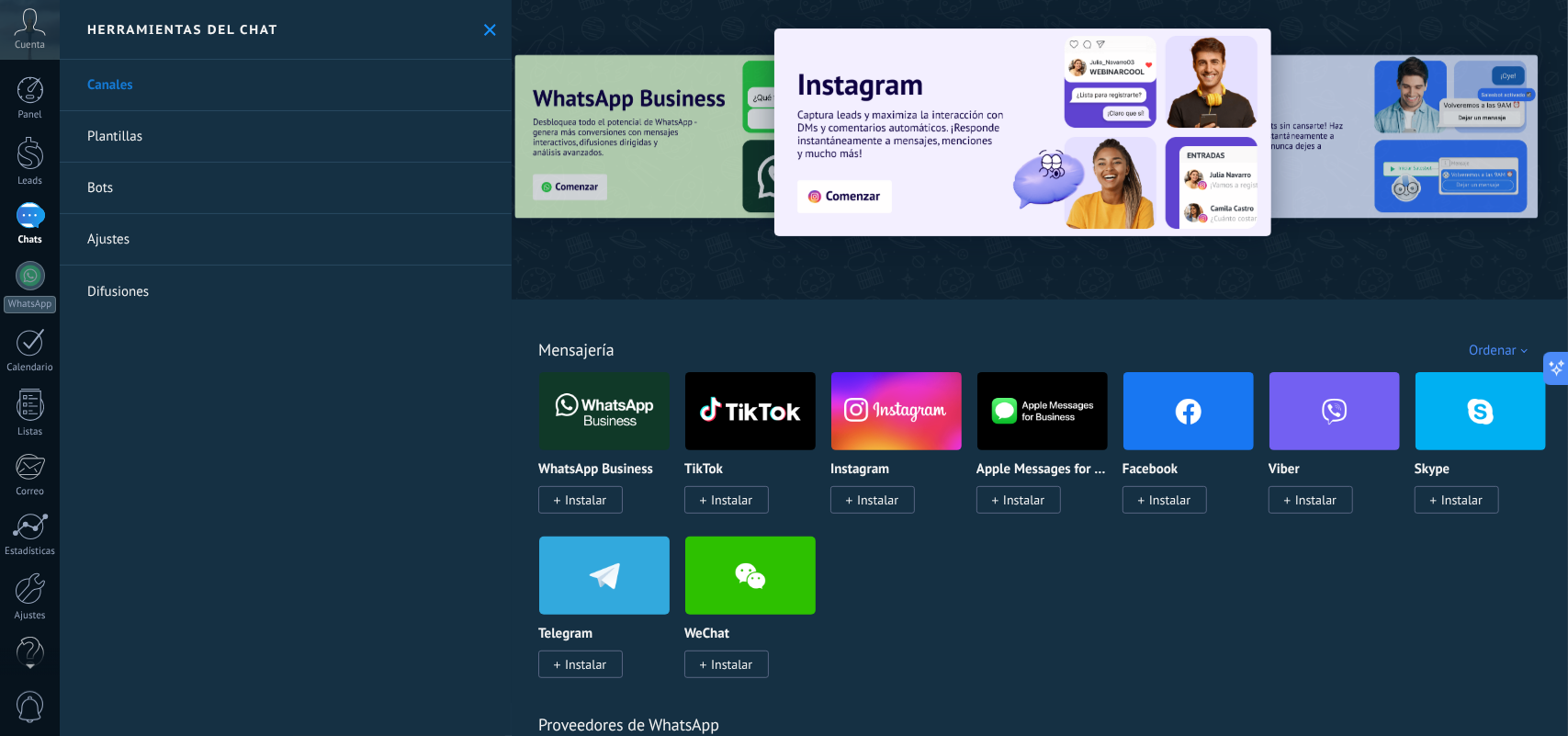 click on "Ajustes" at bounding box center [286, 240] 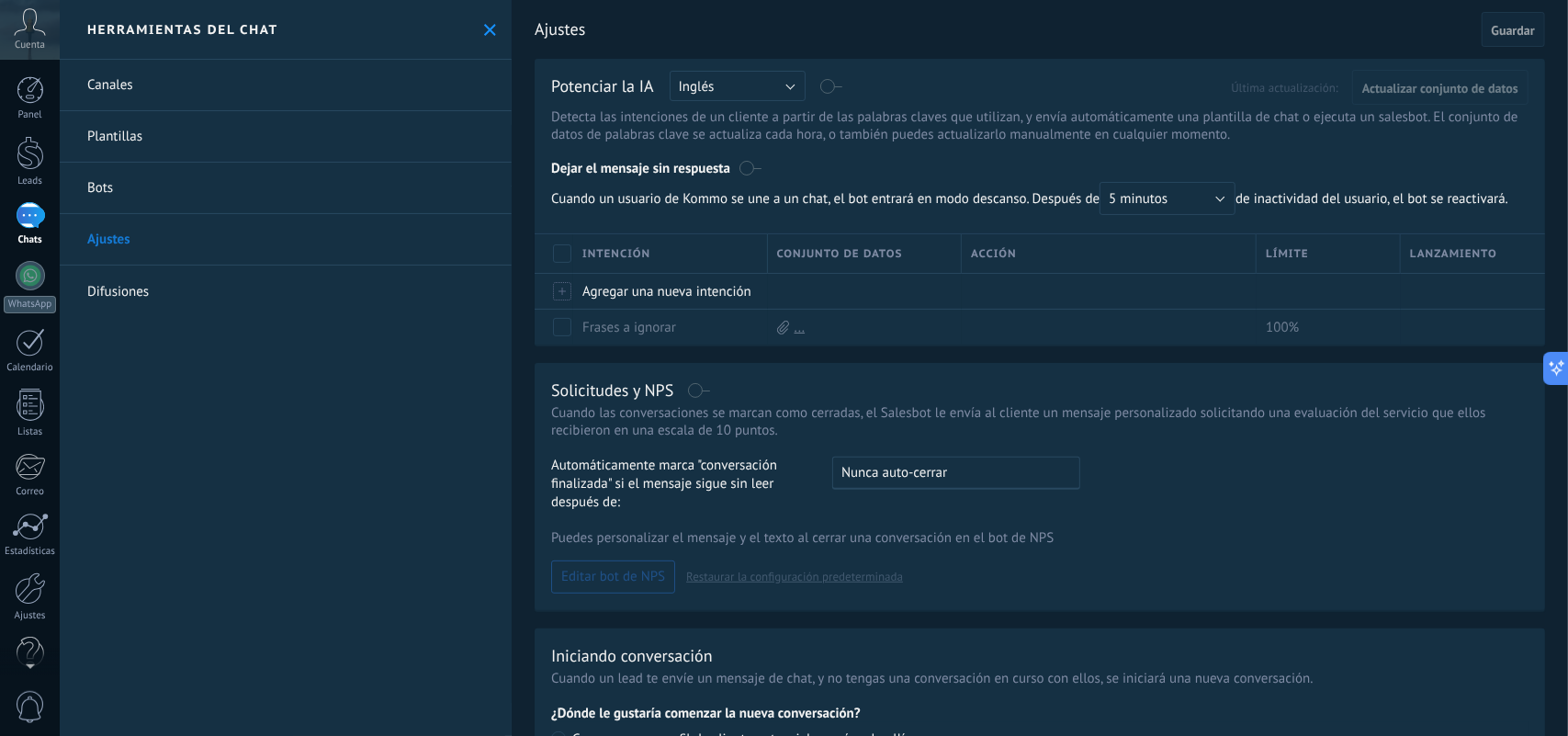click on "Ajustes" at bounding box center (286, 240) 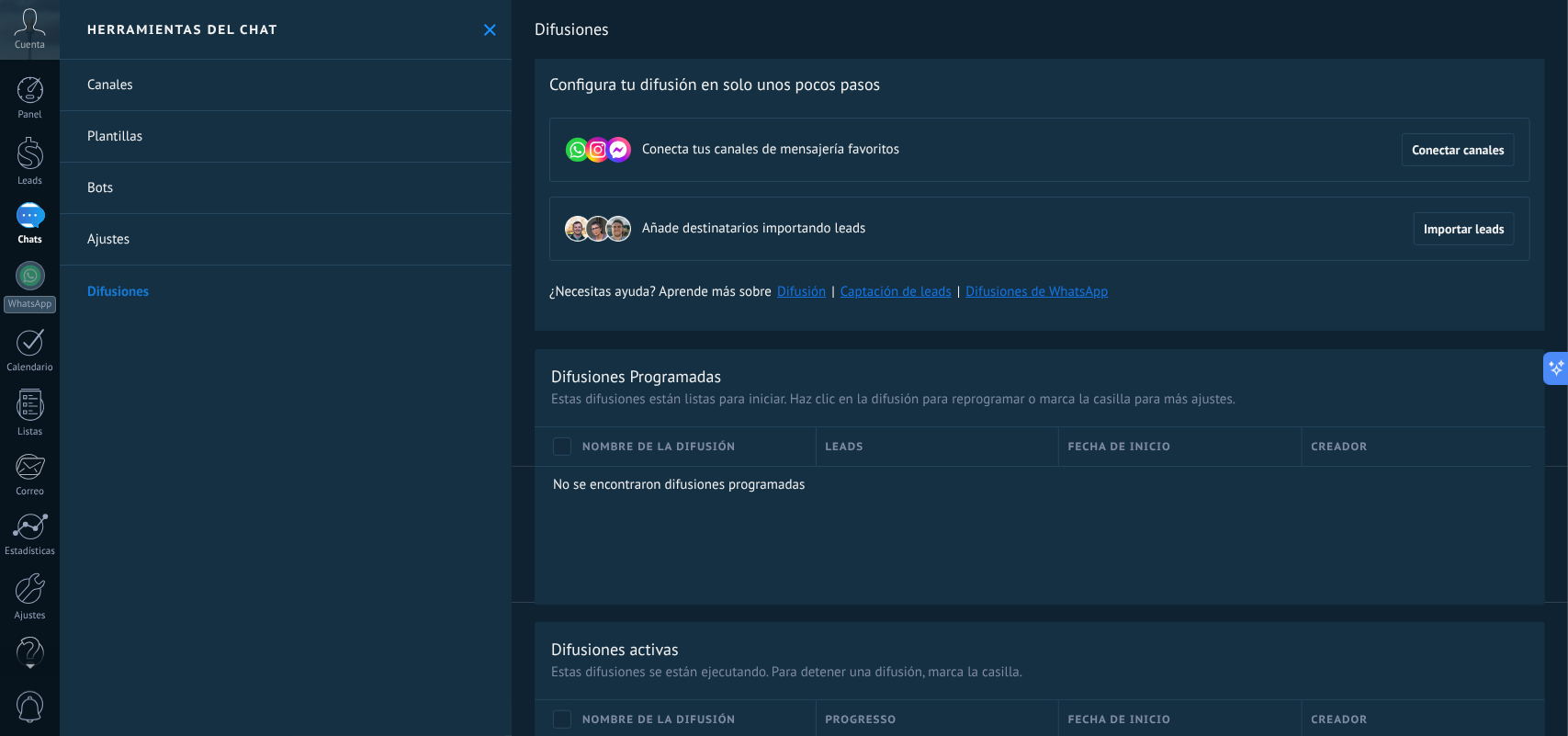 click on "Ajustes" at bounding box center (286, 240) 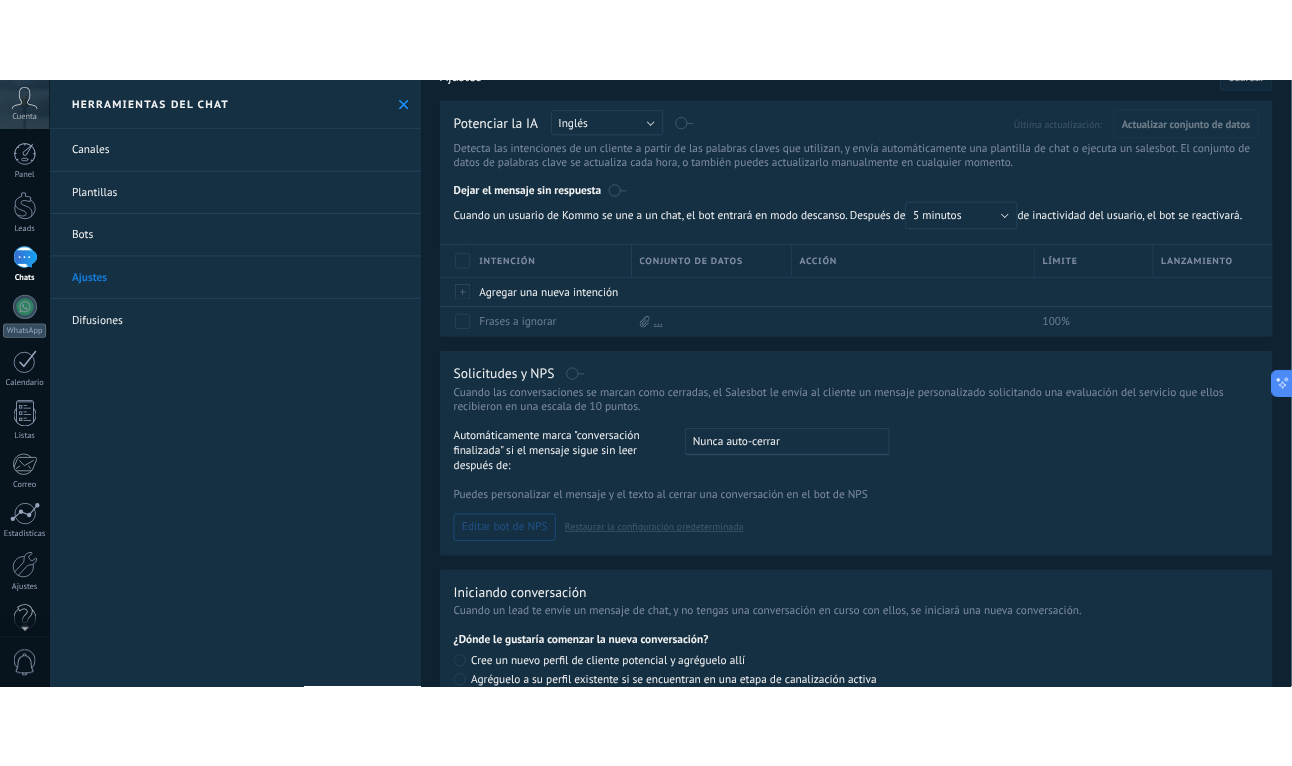 scroll, scrollTop: 0, scrollLeft: 0, axis: both 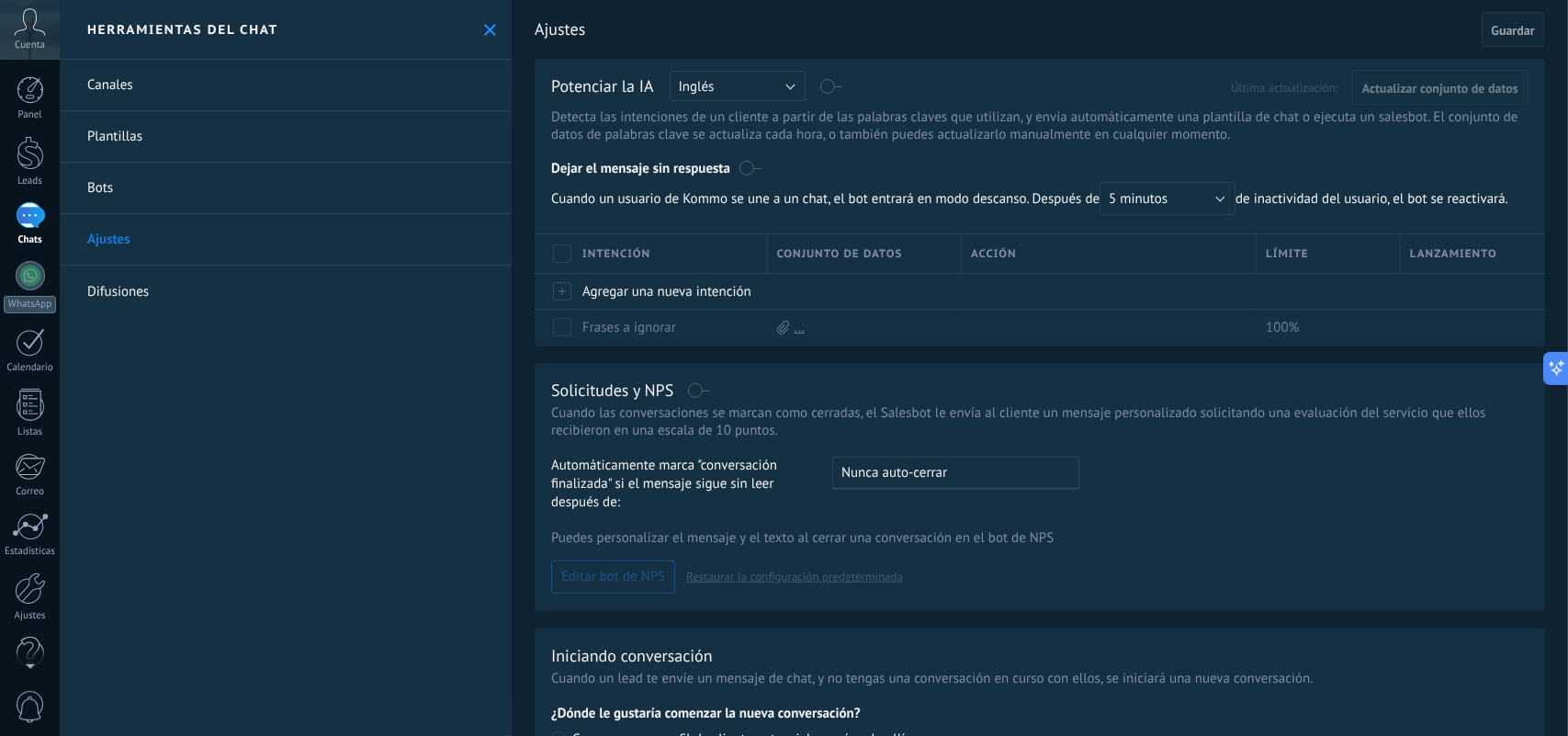 click on "Ajustes" at bounding box center (286, 240) 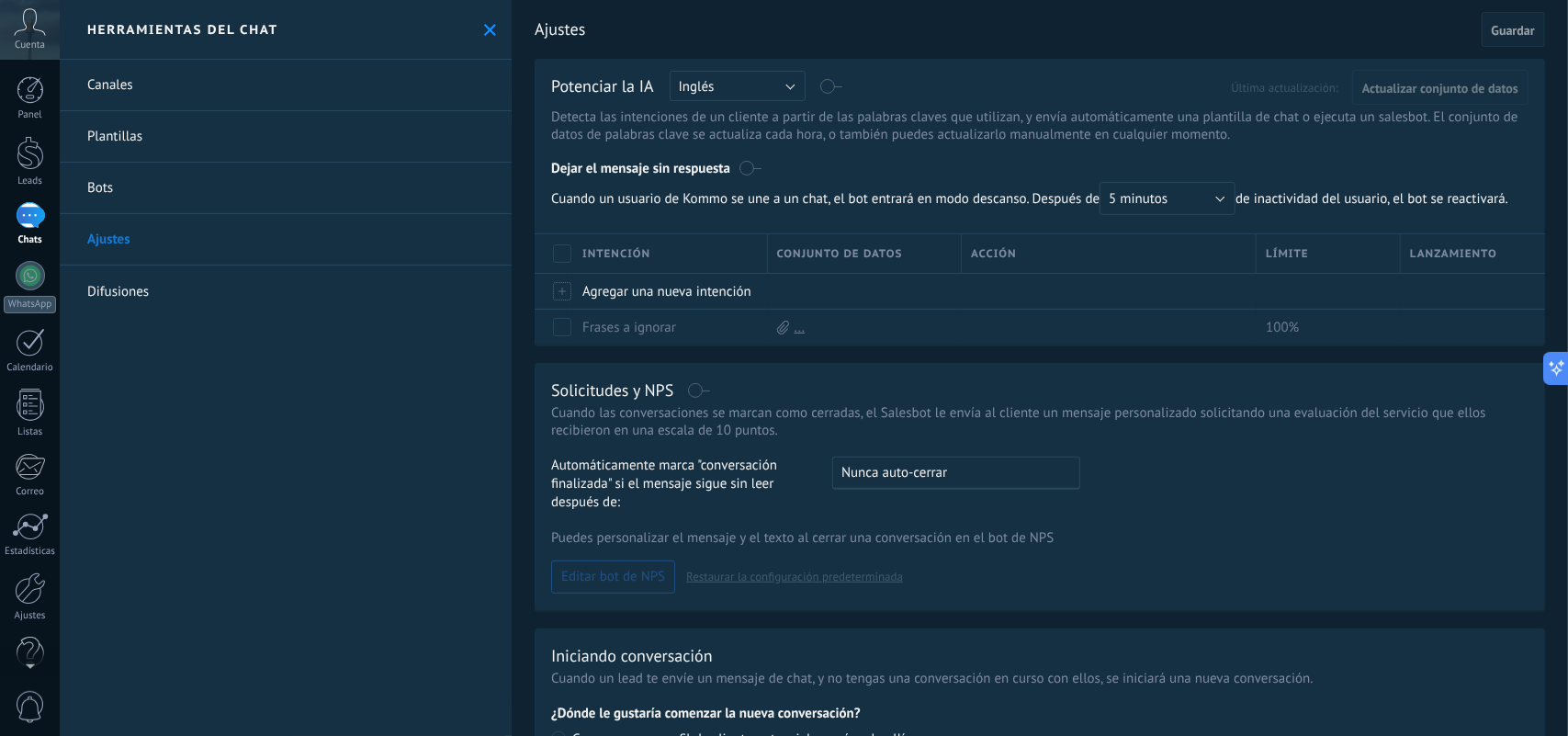 click 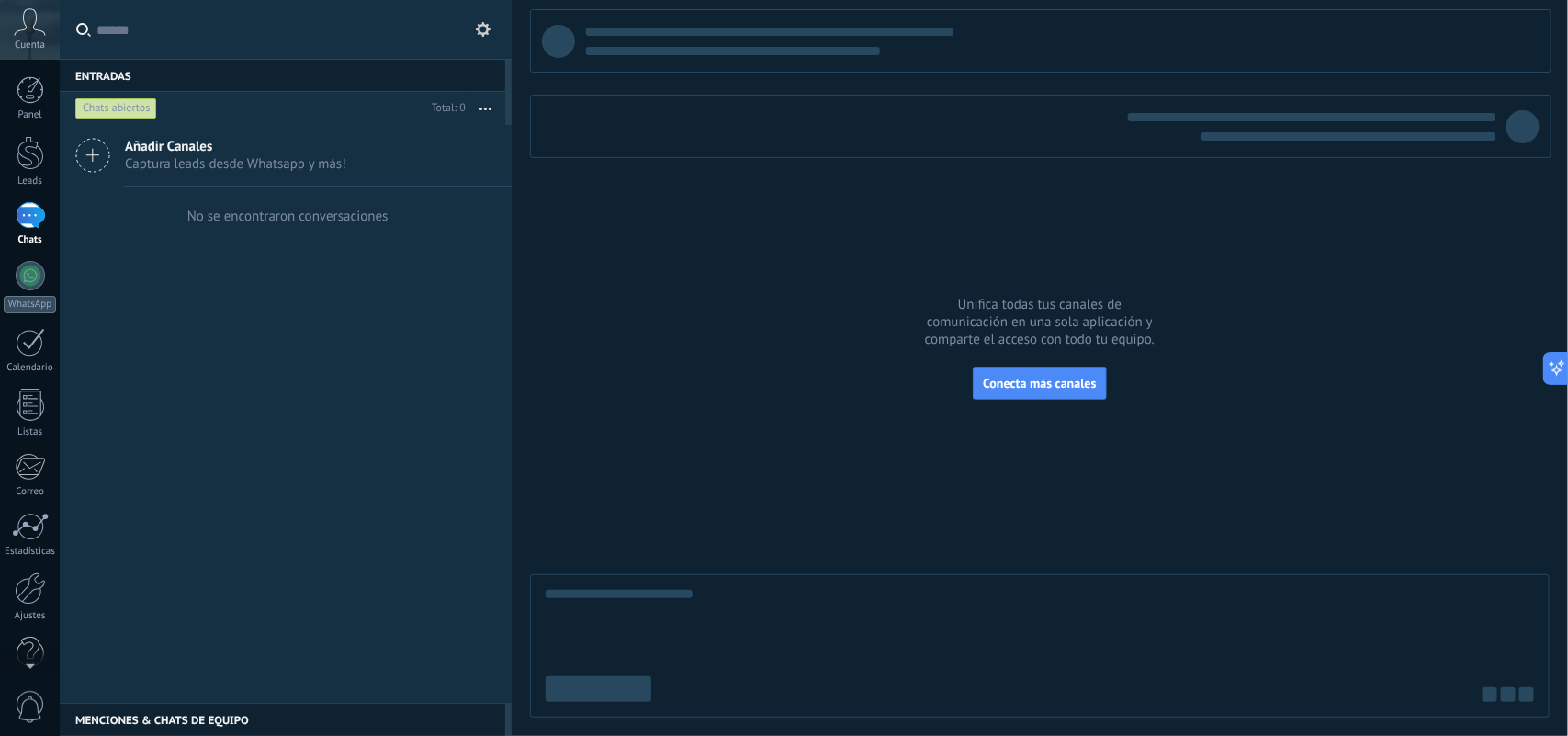 click 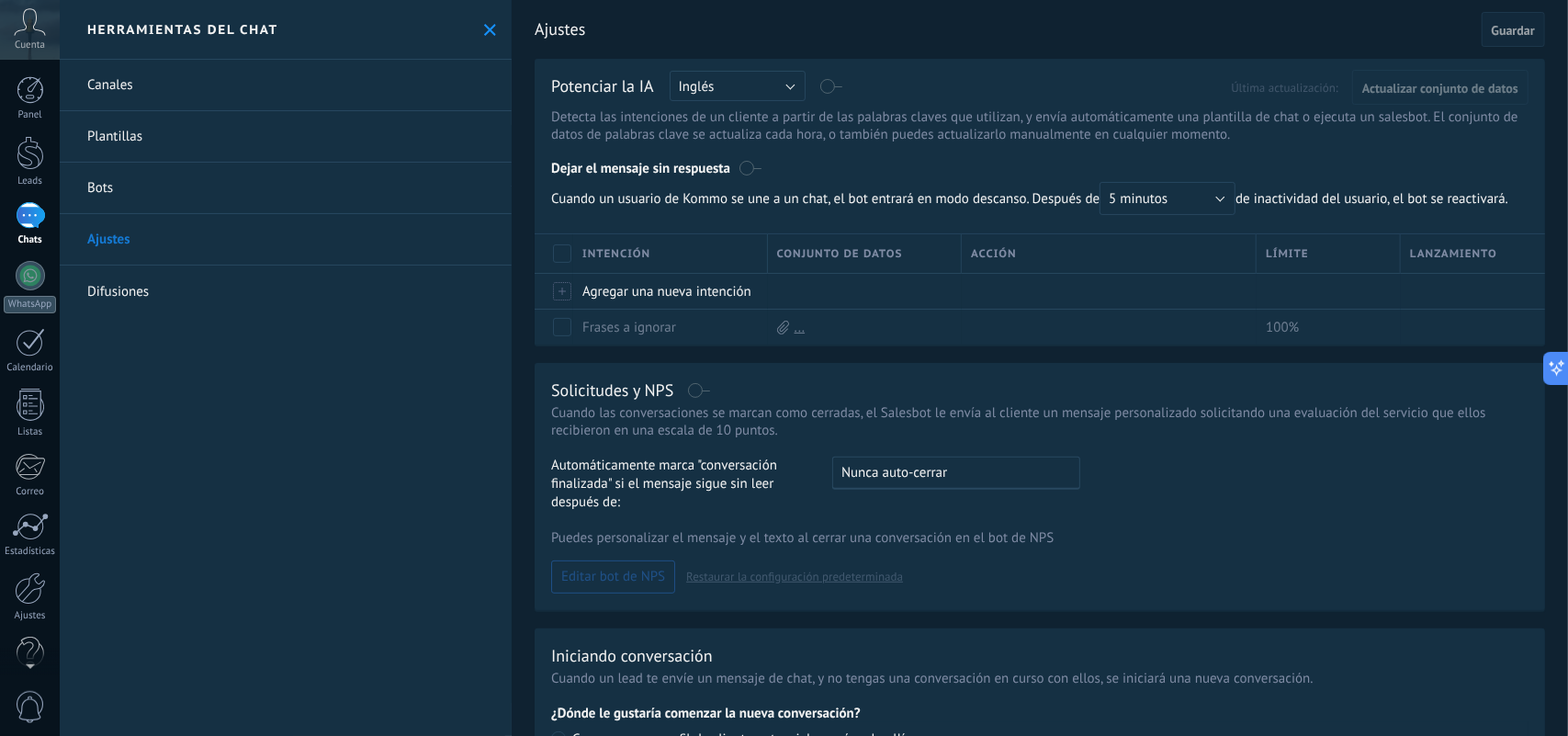 click on "Canales Plantillas Bots Ajustes Difusiones" at bounding box center (286, 398) 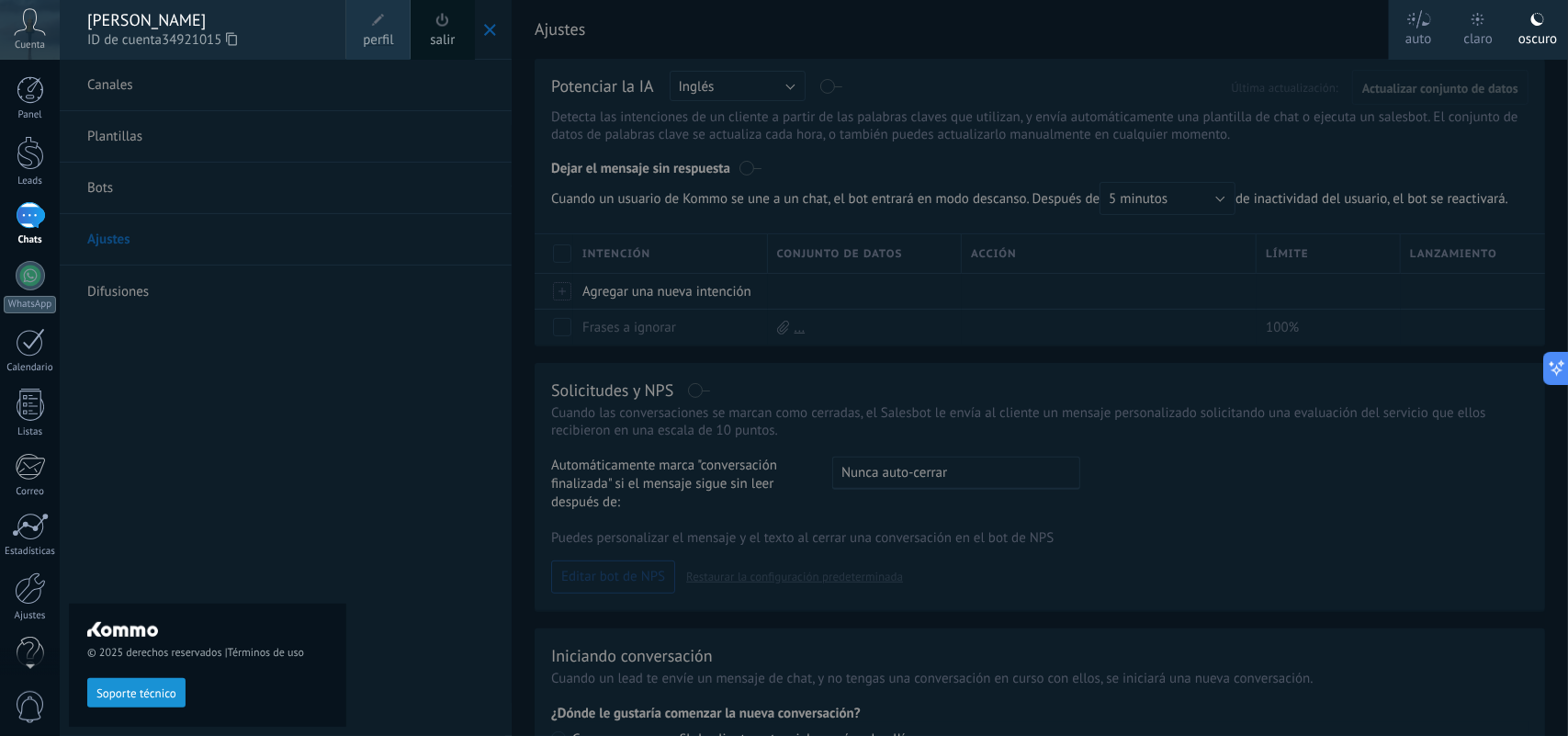 click on "©  2025  derechos reservados |  Términos de uso
Soporte técnico" at bounding box center (208, 398) 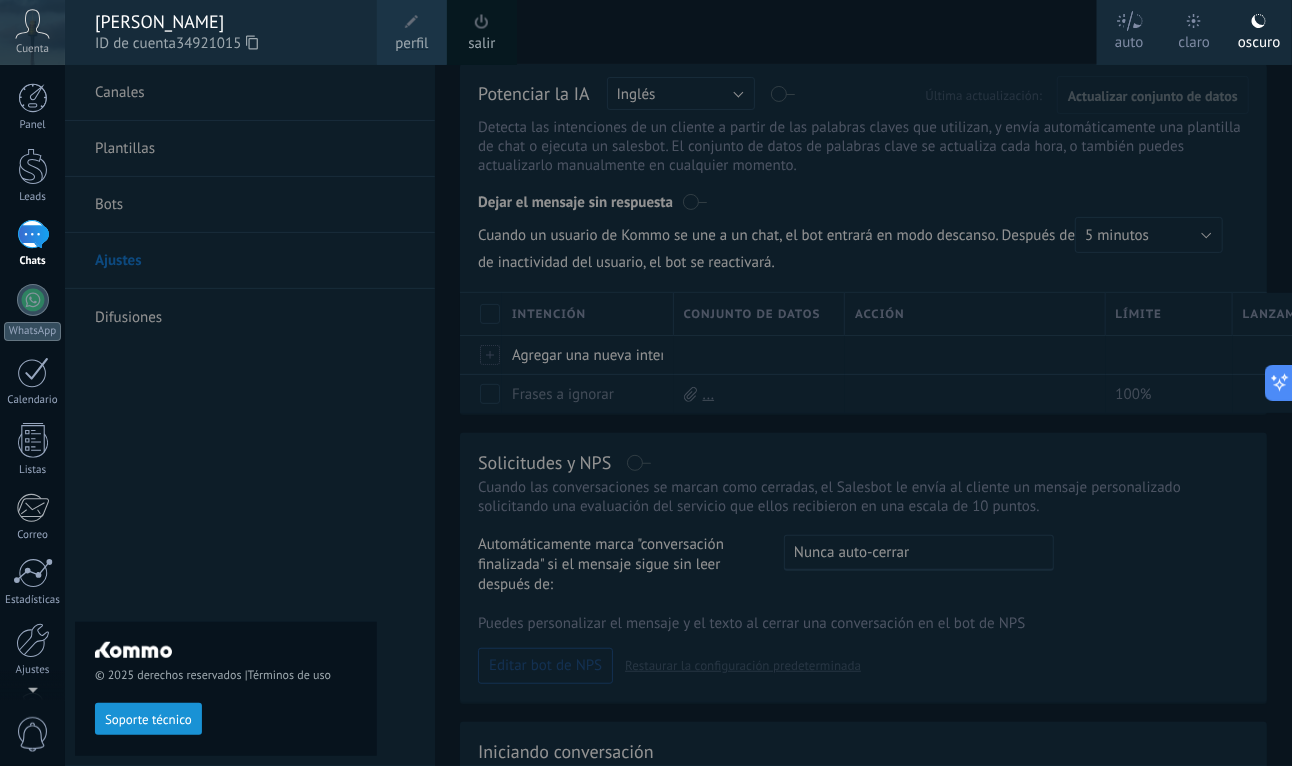 click on "Cuenta" at bounding box center (32, 32) 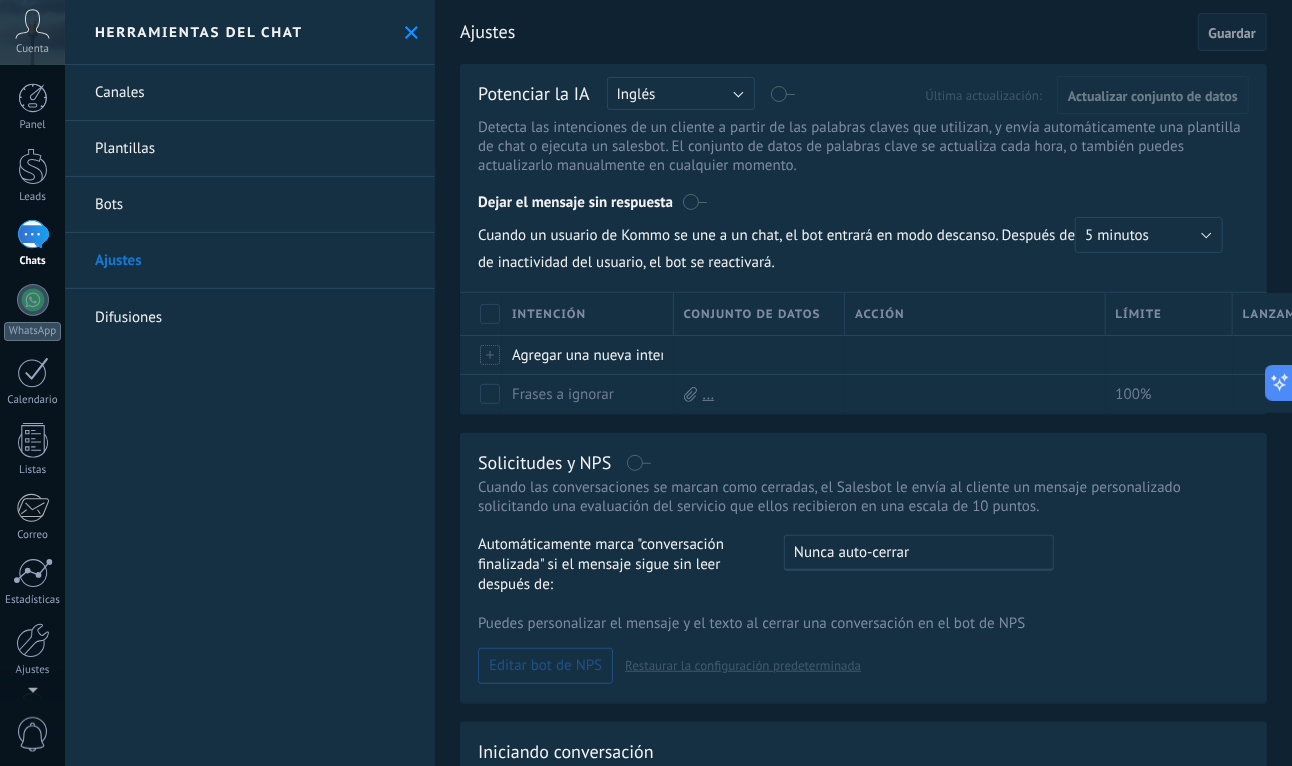 click on "Canales" at bounding box center (250, 93) 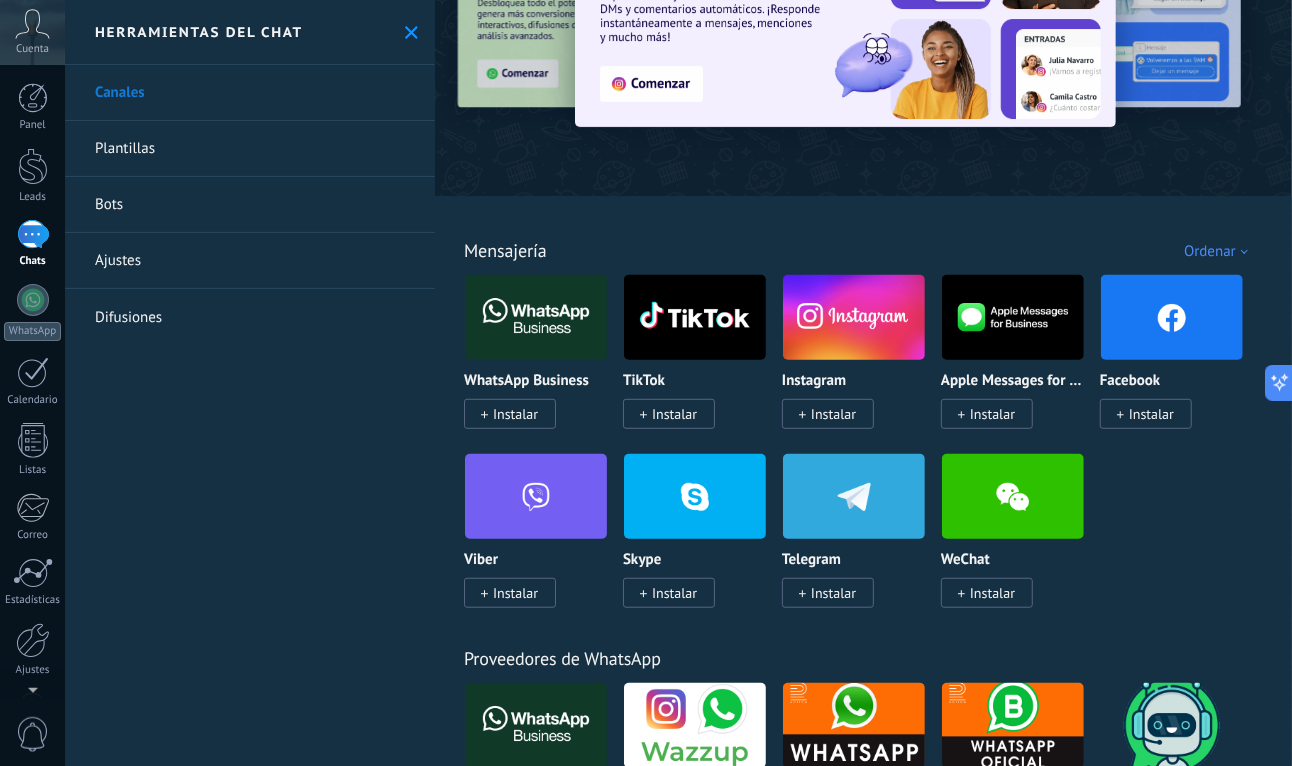 scroll, scrollTop: 125, scrollLeft: 0, axis: vertical 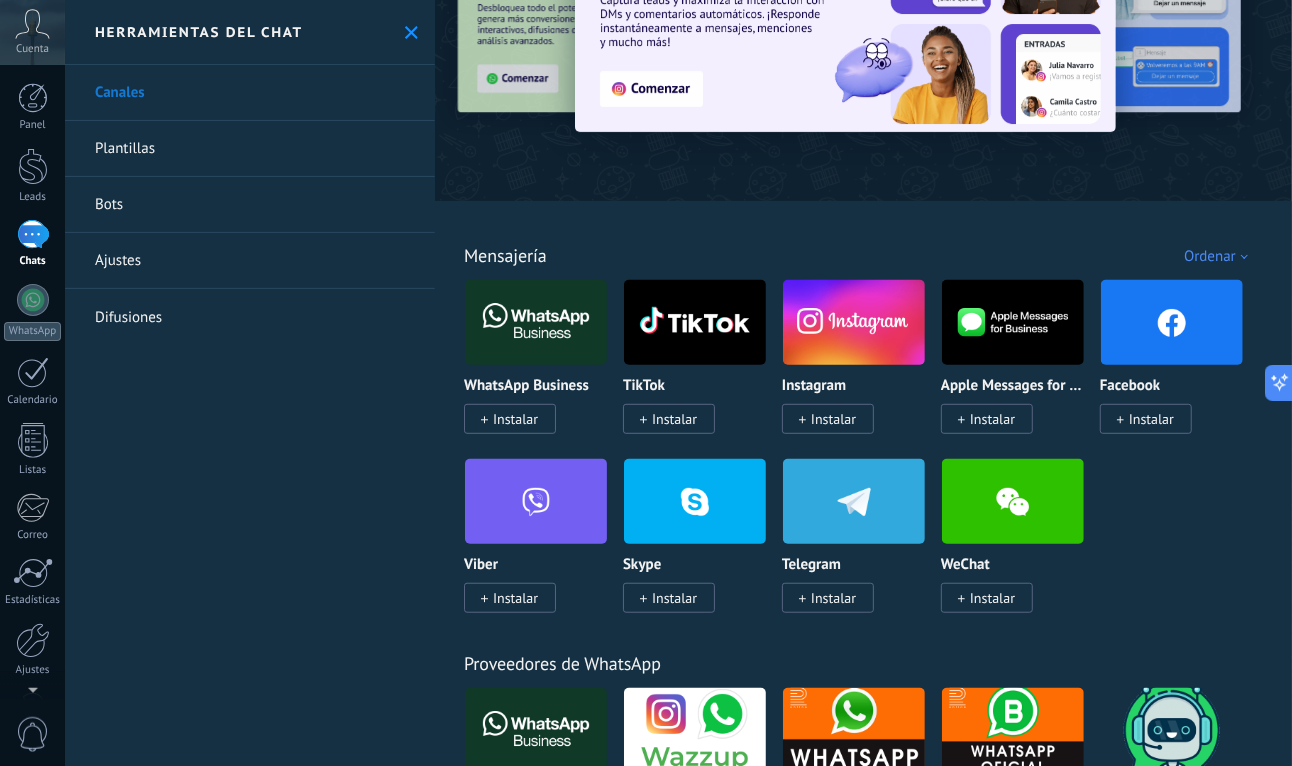 click at bounding box center (1172, 322) 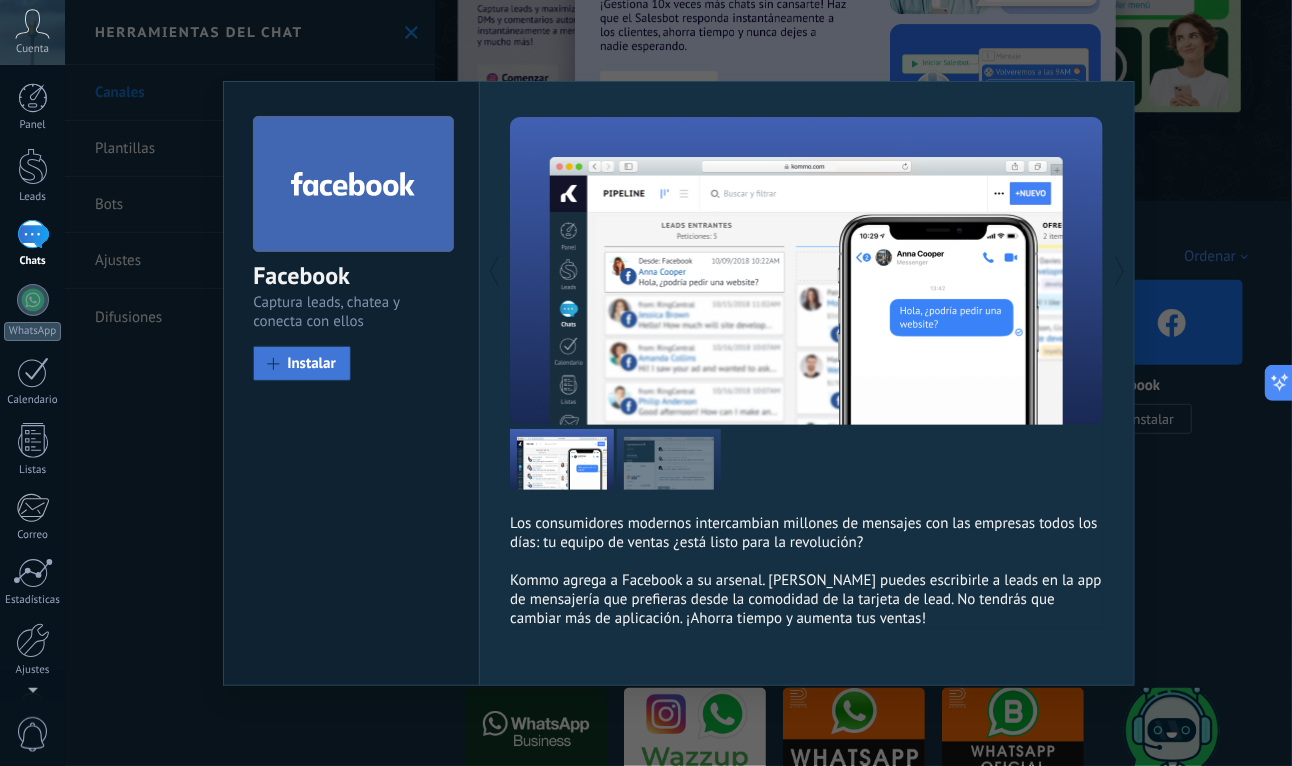 click on "Instalar" at bounding box center (311, 363) 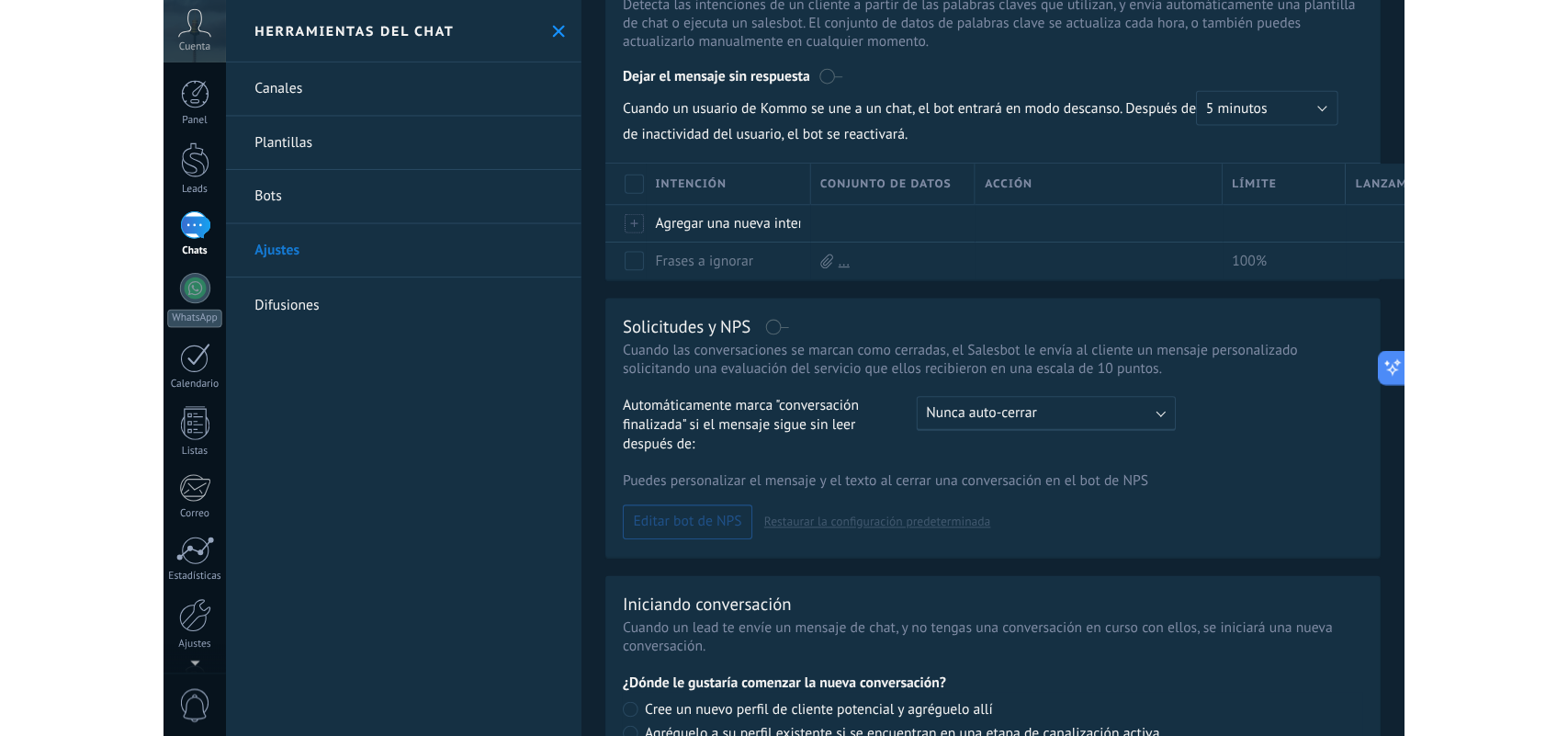 scroll, scrollTop: 0, scrollLeft: 0, axis: both 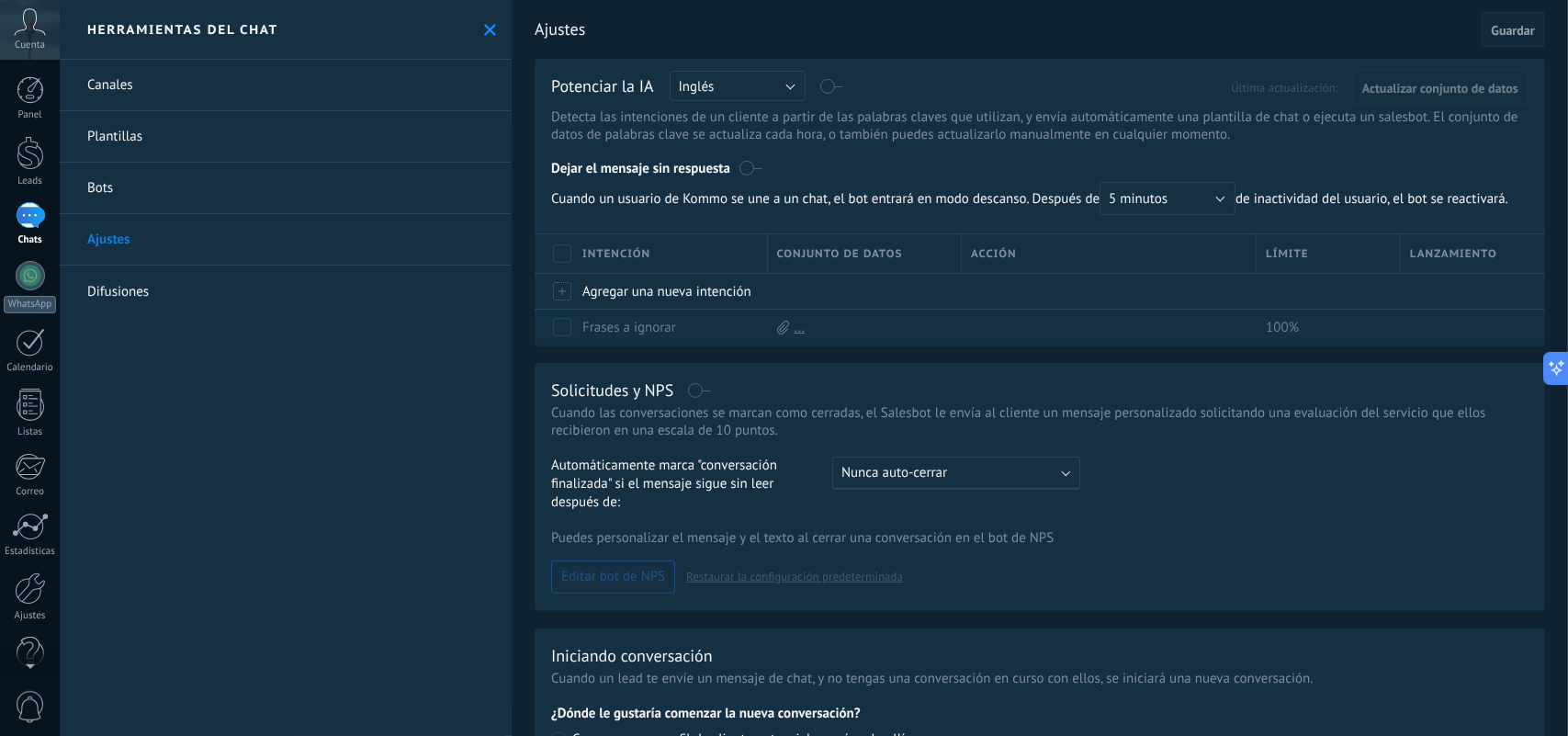 click on "Ajustes" at bounding box center [286, 240] 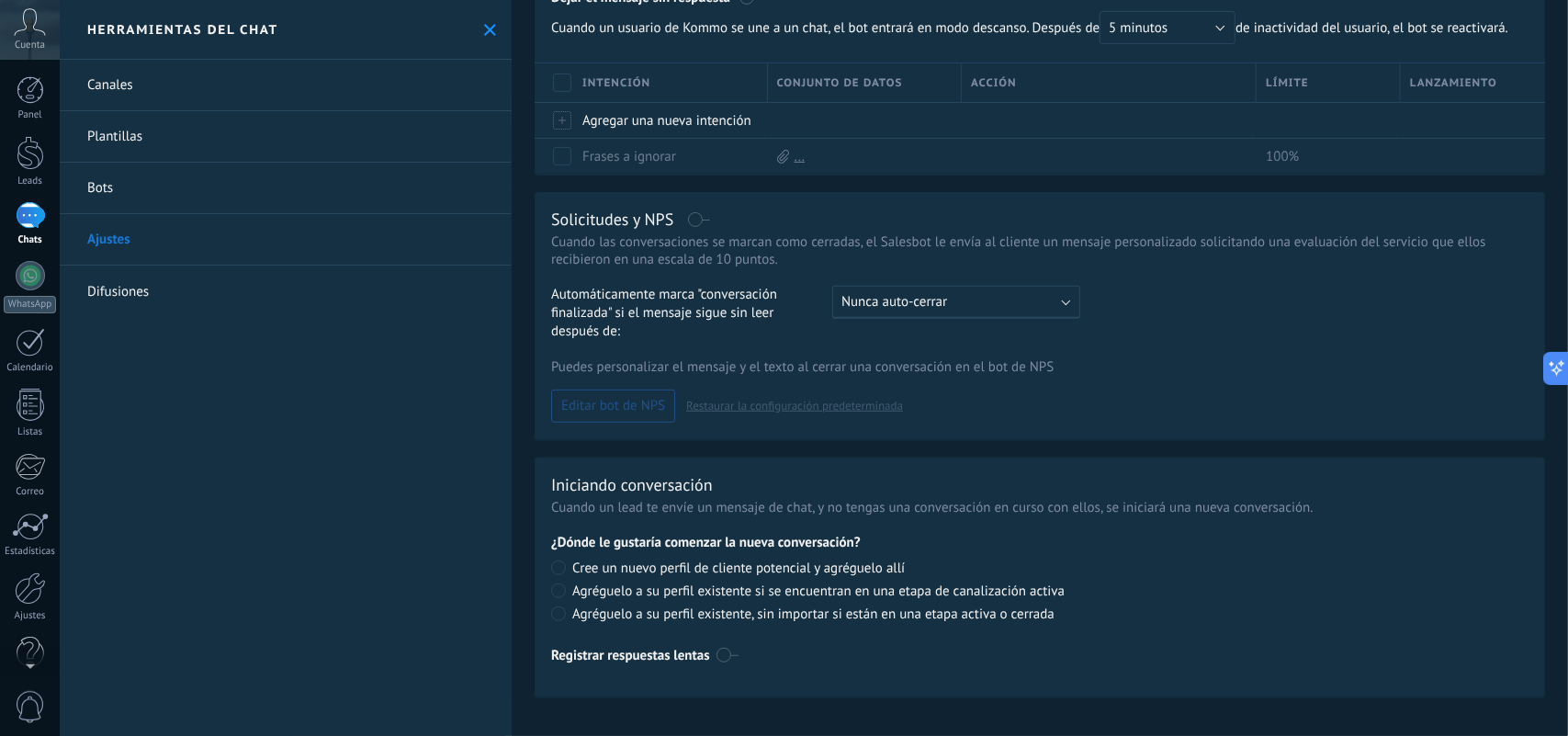 scroll, scrollTop: 0, scrollLeft: 0, axis: both 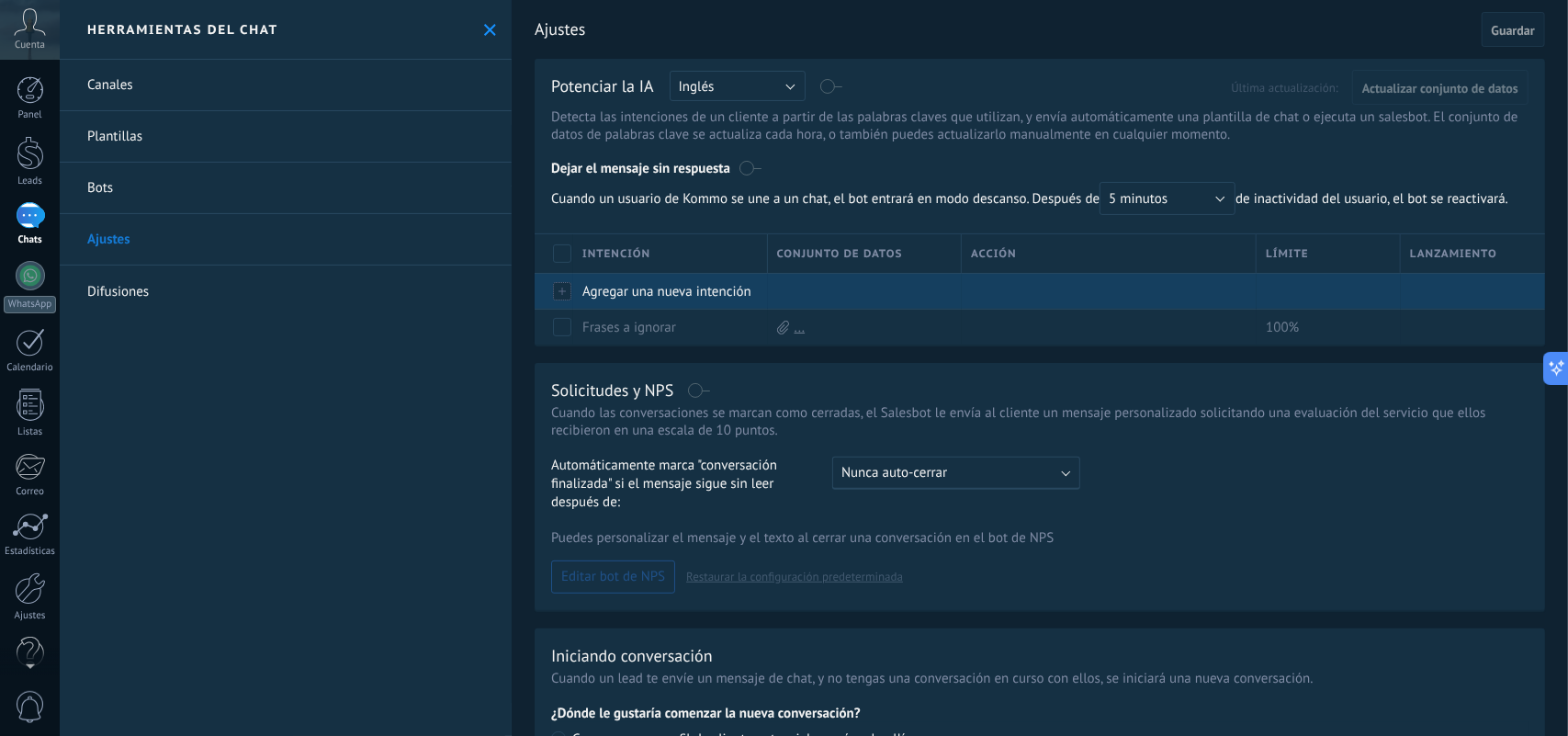 click on "Agregar una nueva intención" at bounding box center [666, 291] 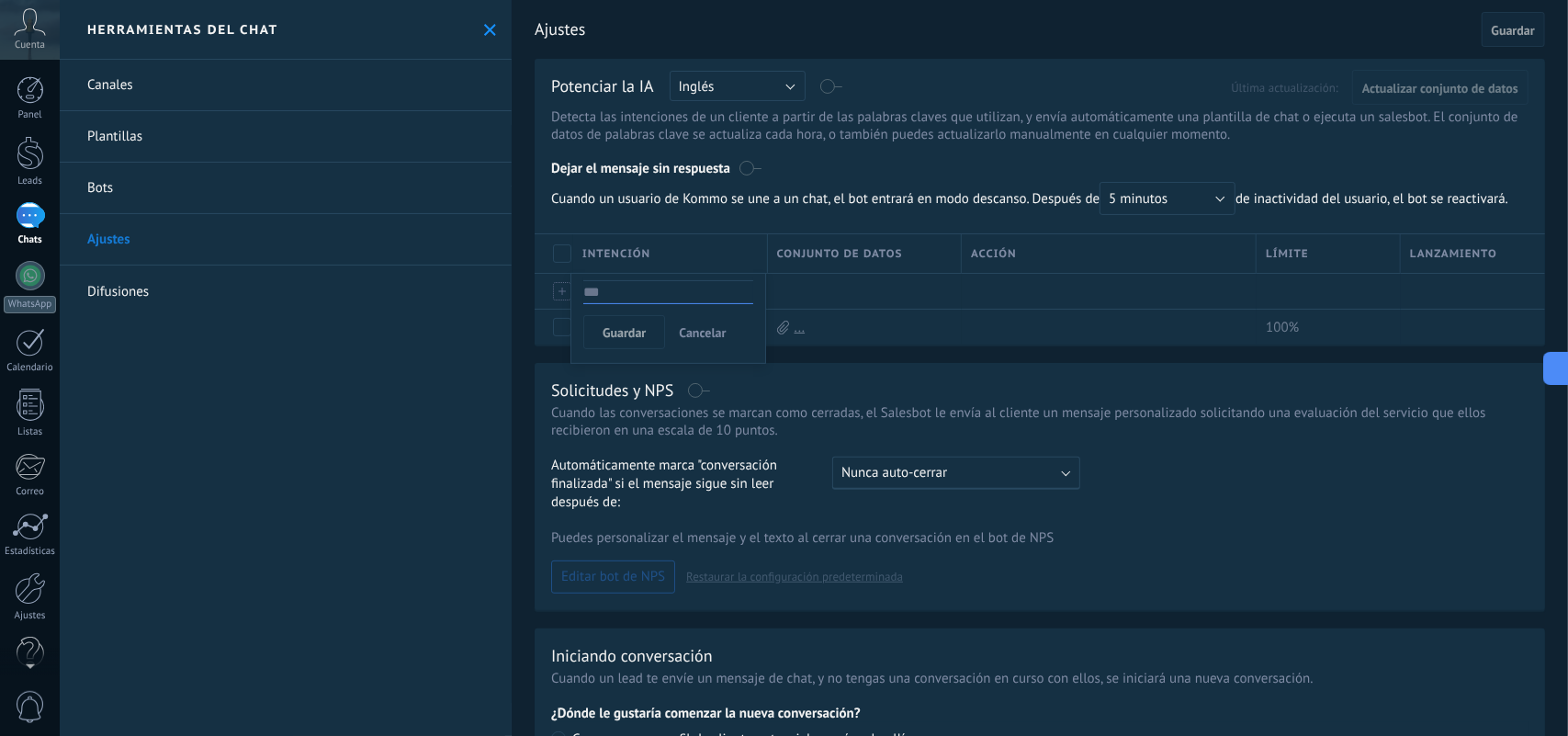 click on "Cancelar" at bounding box center [702, 333] 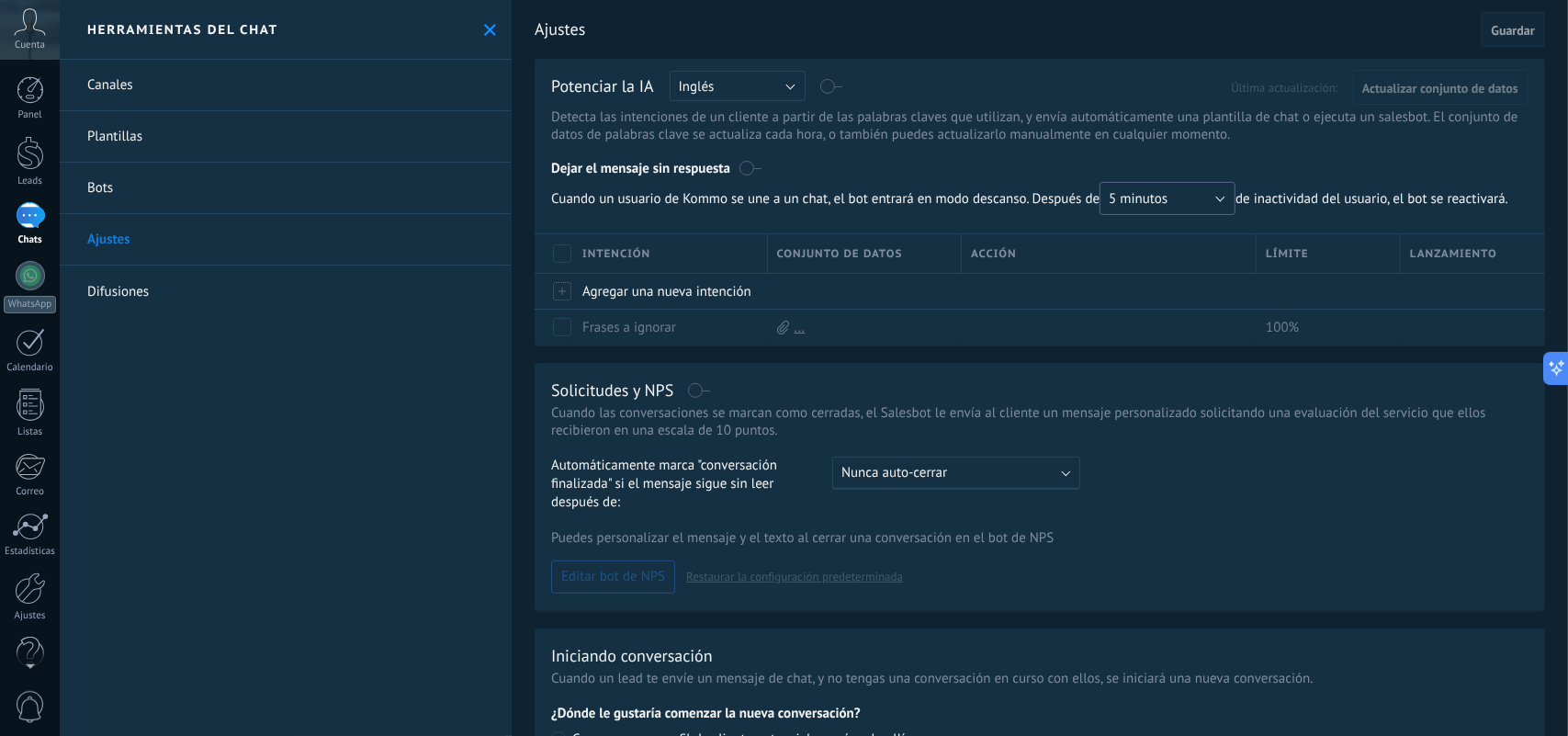 click on "5 minutos" at bounding box center [1168, 198] 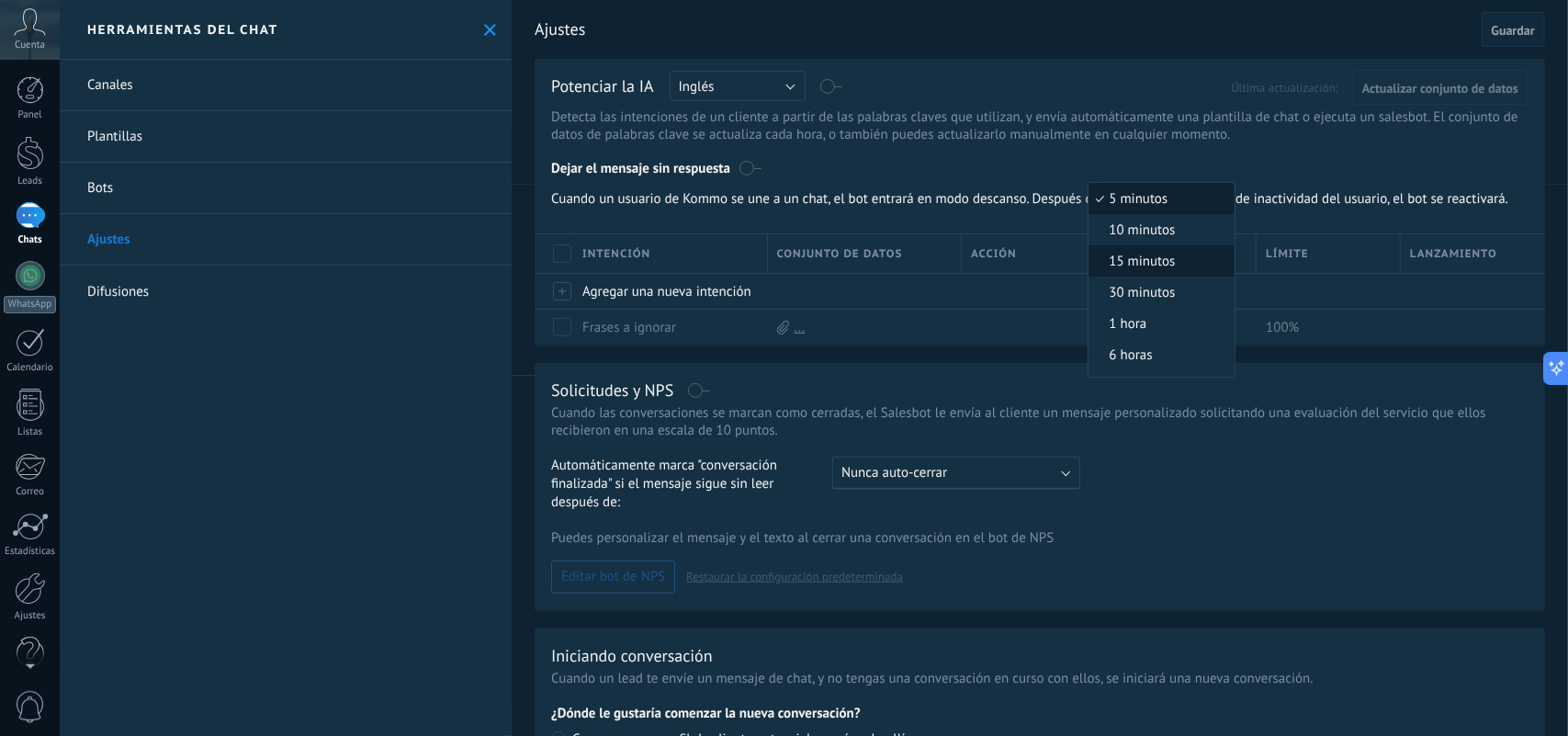 click on "15 minutos" at bounding box center [1158, 261] 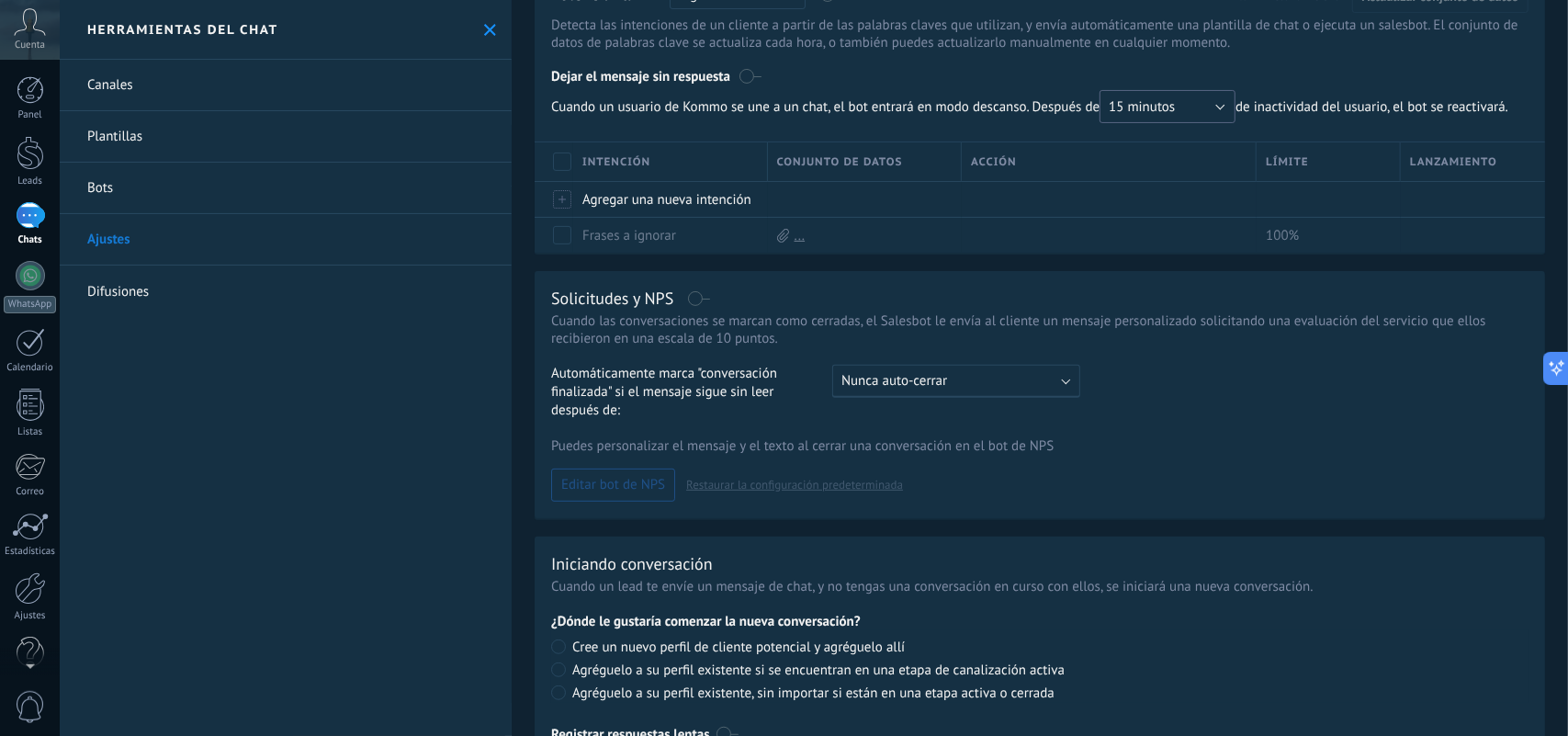 scroll, scrollTop: 0, scrollLeft: 0, axis: both 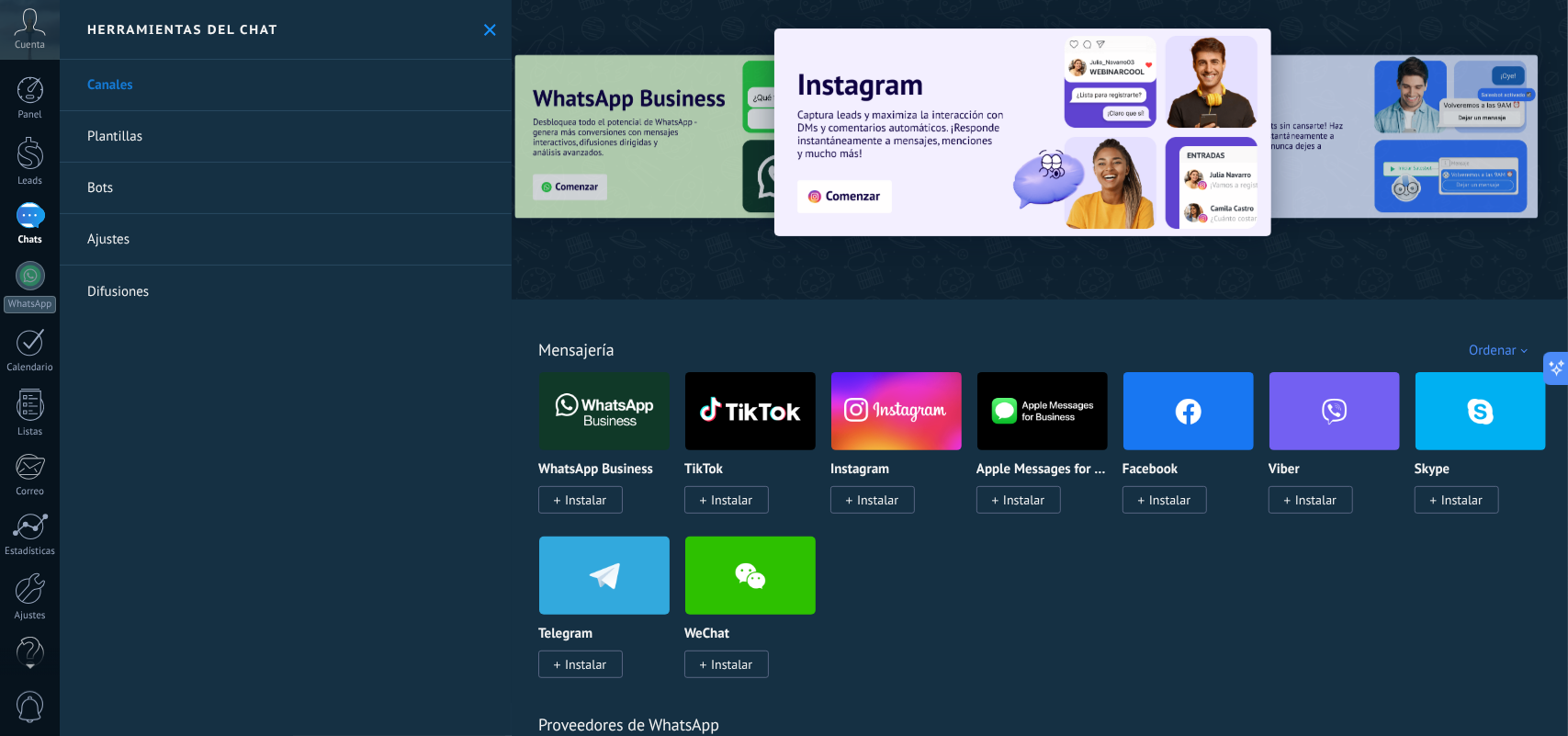 click on "Todo Bandeja de entrada Automatizaciones Fuentes de leads Instalado Mis contribuciones Ordenar Elegidos del equipo Tendencias Más popular Lo más nuevo primero Mensajería WhatsApp Business Instalar TikTok Instalar Instagram Instalar Apple Messages for Business Instalar Facebook Instalar Viber Instalar Skype Instalar Telegram Instalar WeChat Instalar Proveedores de WhatsApp WhatsApp Business Instalar Wazzup (WhatsApp & Instagram) Instalar WhatsApp via [DOMAIN_NAME] Instalar WhatsApp Business API ([GEOGRAPHIC_DATA]) via [DOMAIN_NAME] Instalar [DOMAIN_NAME] para WhatsApp Instalar Whatsapp por Whatcrm y Telphin Instalar Whatsapp de YouMessages Instalar E-commerce Shopify Instalar Mercado Libre Instalar Nuvemshop / Tiendanube Instalar WooCommerce Instalar Lazada Instalar Hotmart via 7Club Instalar Tienda en Telegram via [DOMAIN_NAME] Instalar Opencart-OcStore by Devamo Instalar Chat en vivo y otras mensajerías Intercom Instalar Slack Instalar Telegram via [DOMAIN_NAME] Instalar Telegram de Whatcrm Instalar Instalar Zoom" at bounding box center [1040, 3571] 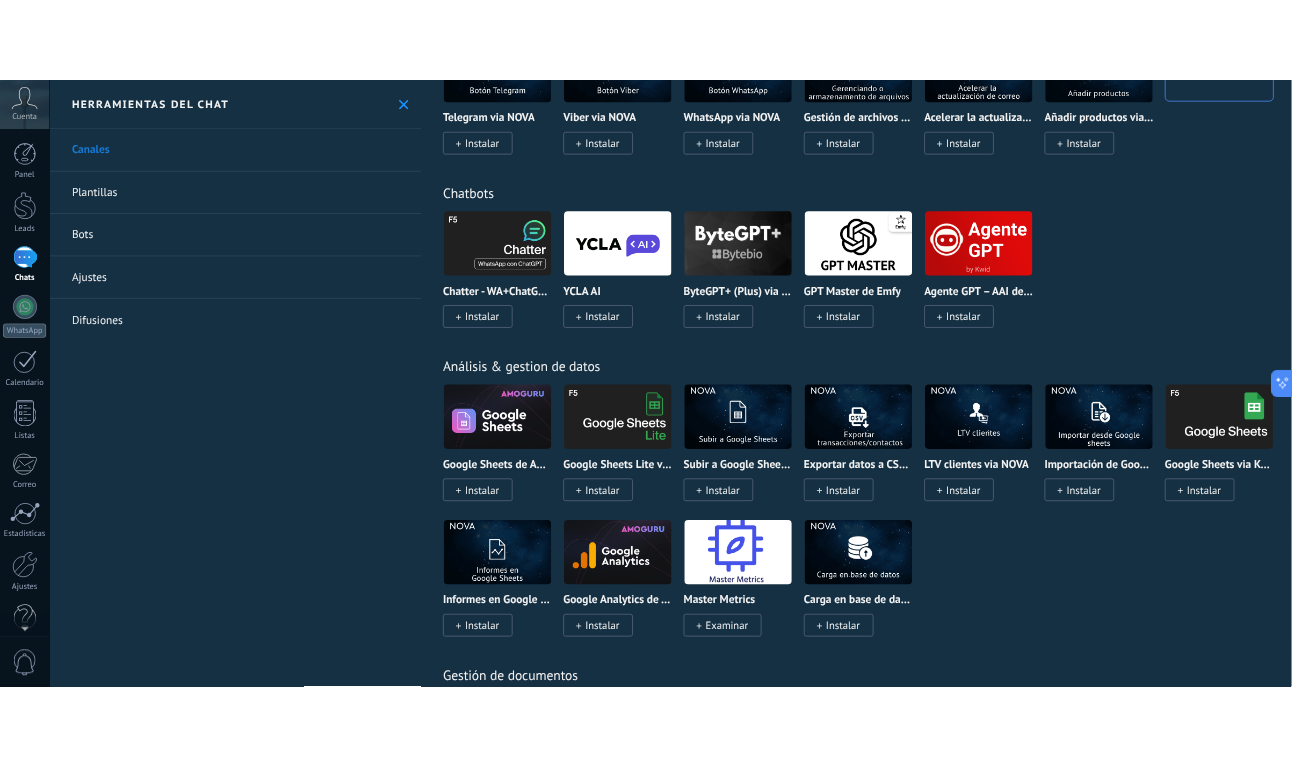 scroll, scrollTop: 4375, scrollLeft: 0, axis: vertical 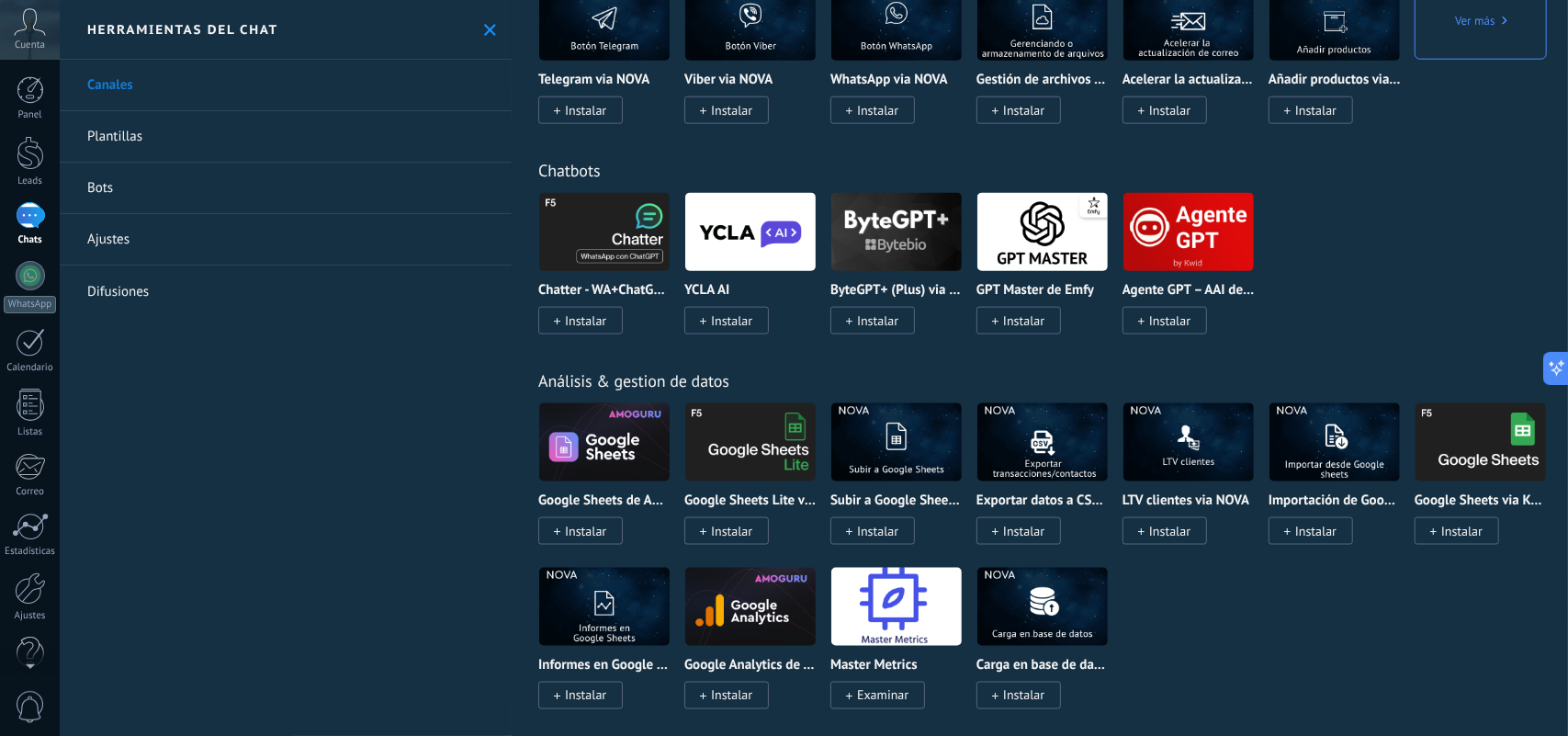 click on "Soluciones industriales" at bounding box center [1040, -580] 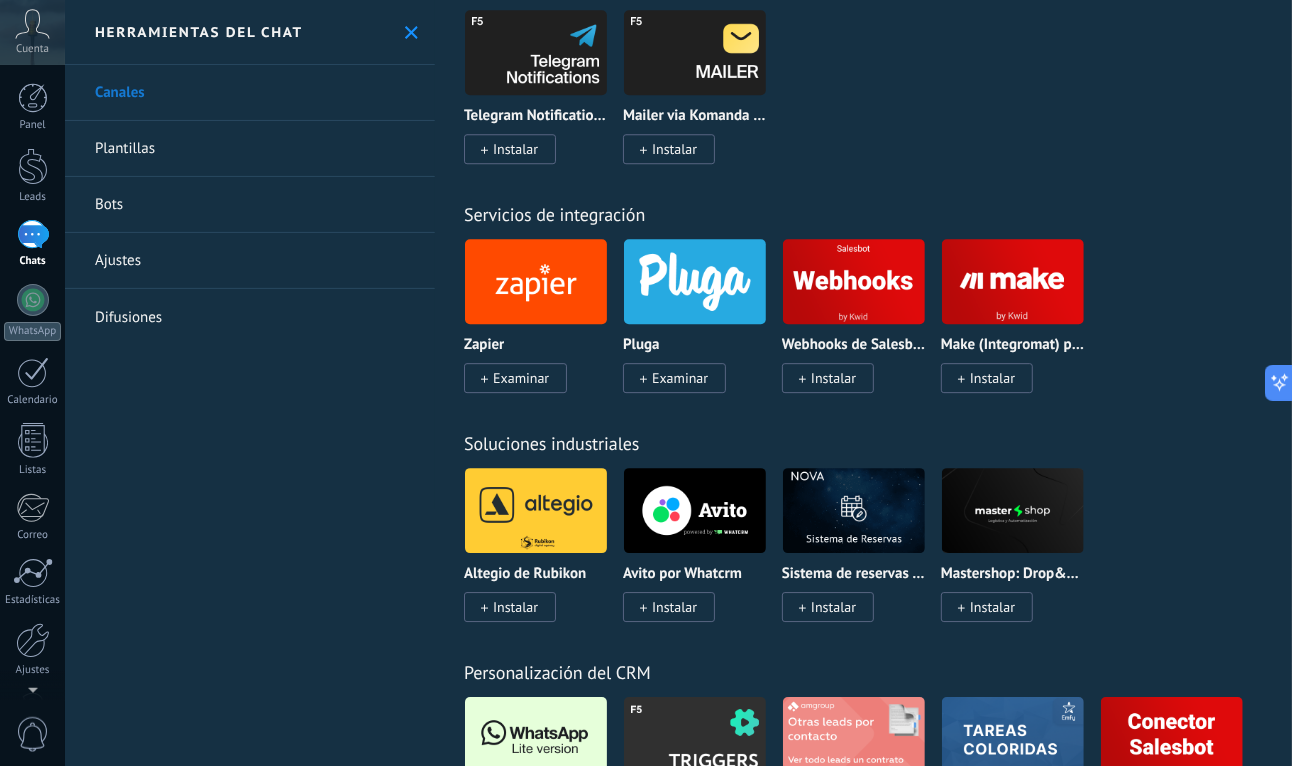 click at bounding box center [536, 52] 